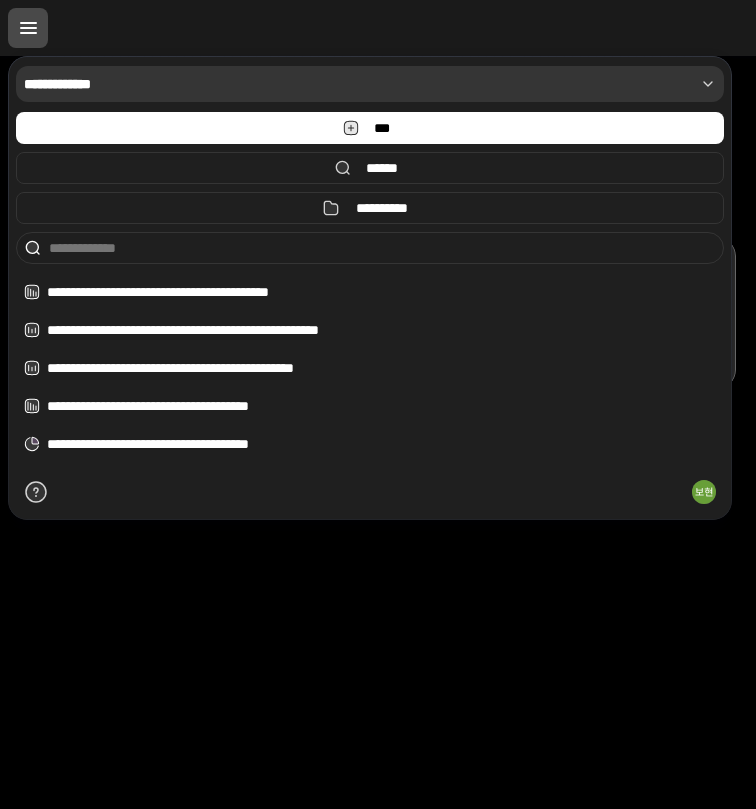 scroll, scrollTop: 0, scrollLeft: 0, axis: both 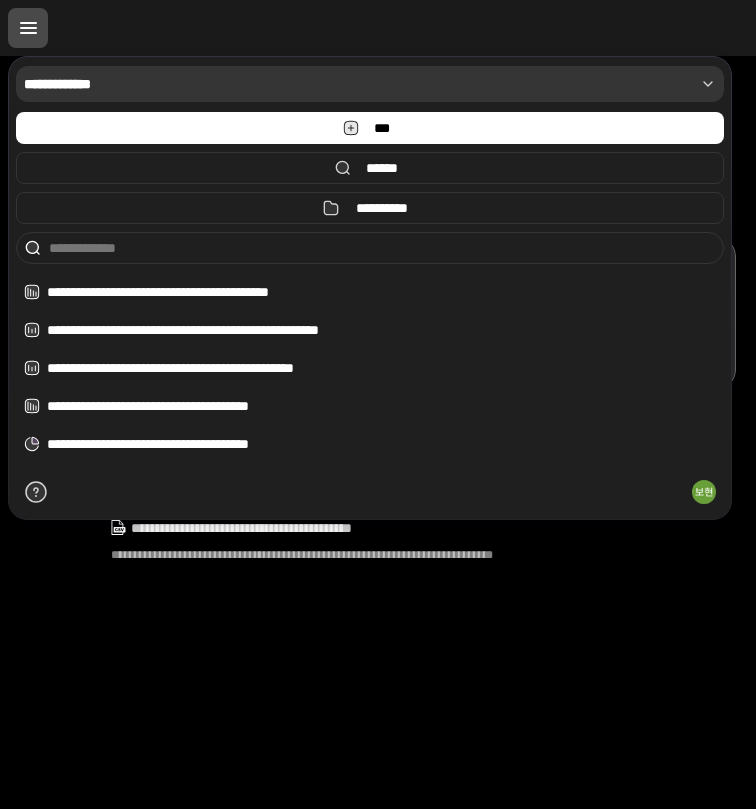 click on "**********" at bounding box center (370, 84) 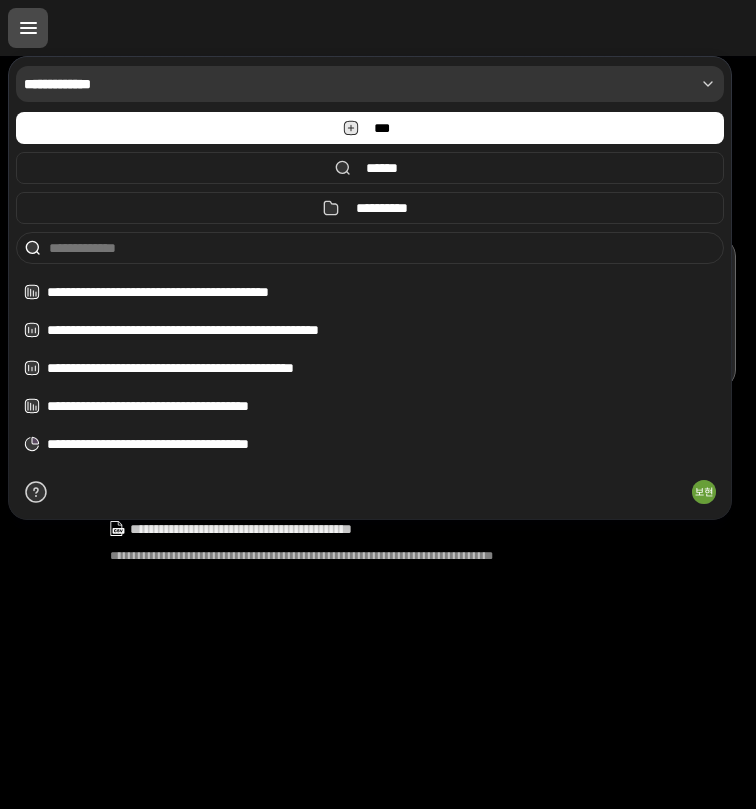 click on "**********" at bounding box center (378, 376) 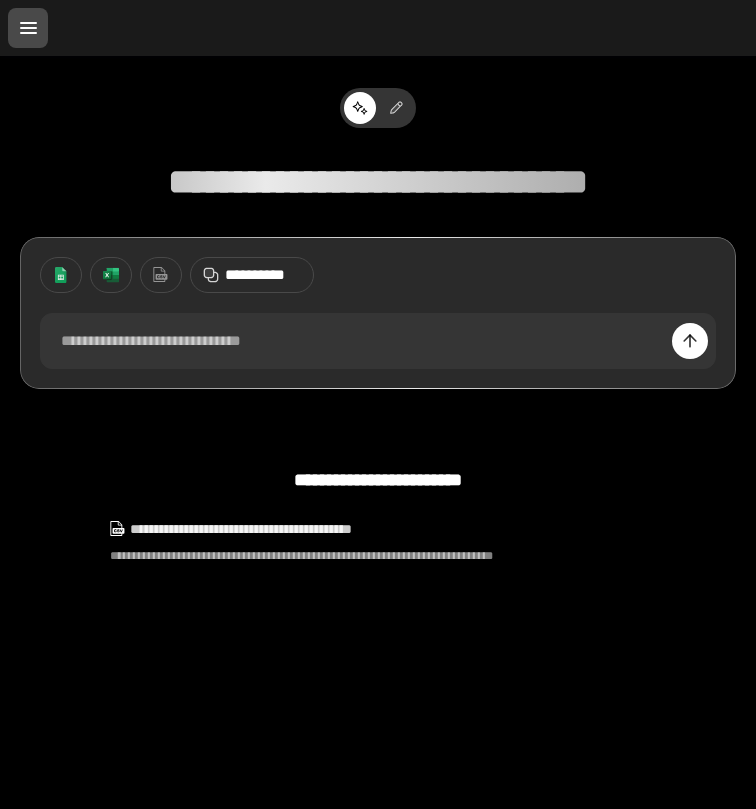 click on "**********" at bounding box center [263, 275] 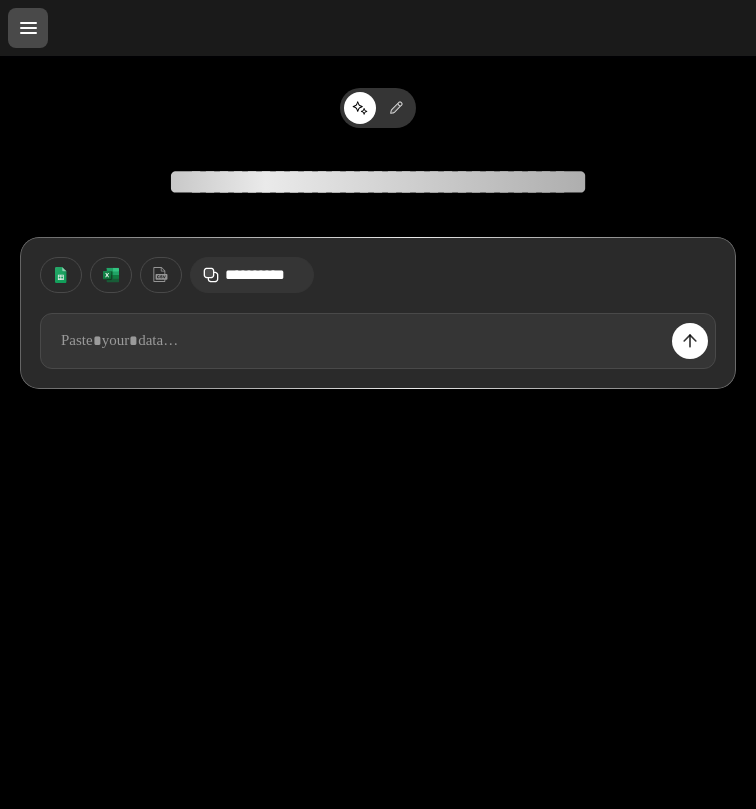 paste 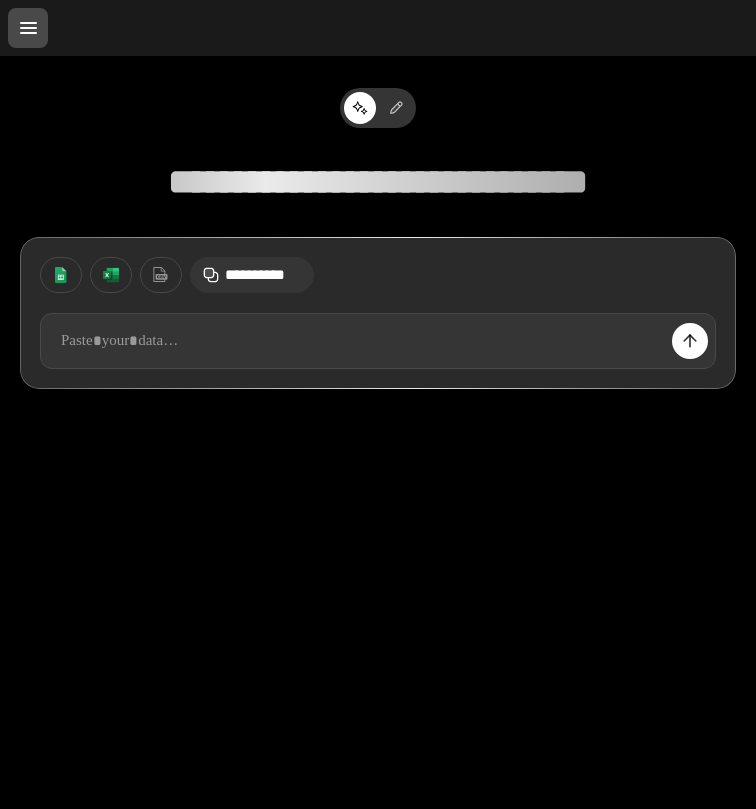 type 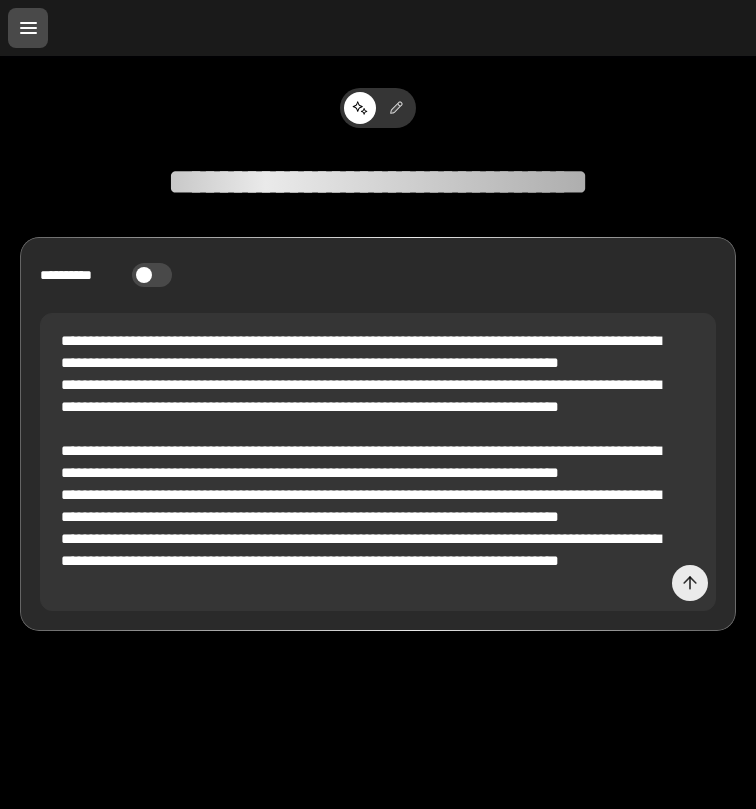 click at bounding box center (690, 583) 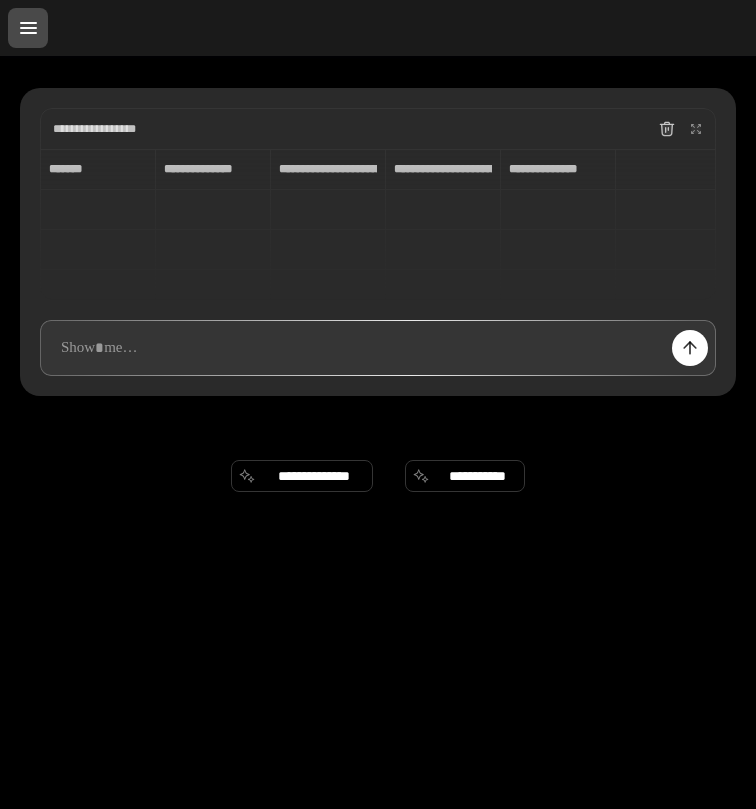 scroll, scrollTop: 0, scrollLeft: 0, axis: both 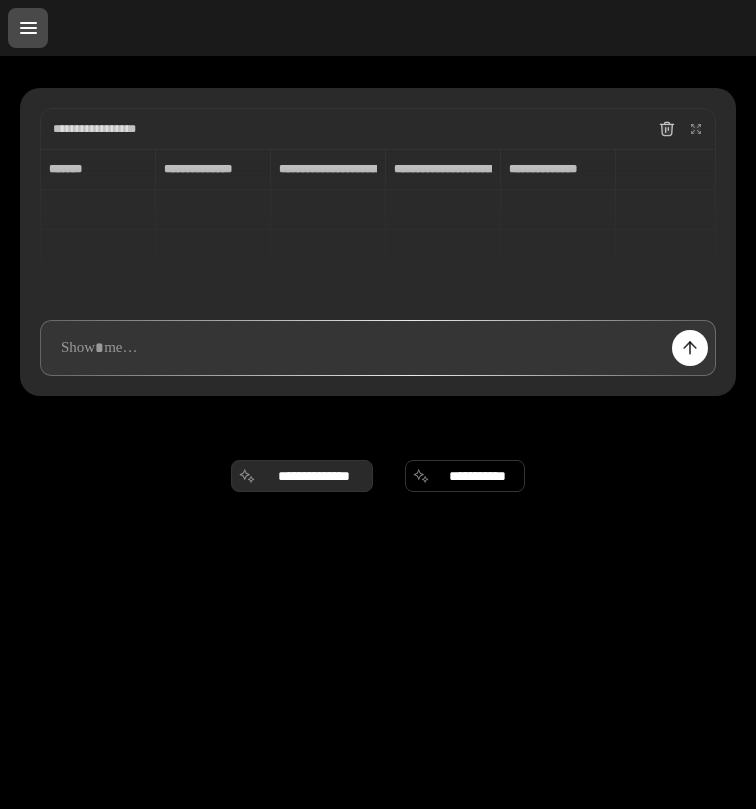 click on "**********" at bounding box center [314, 476] 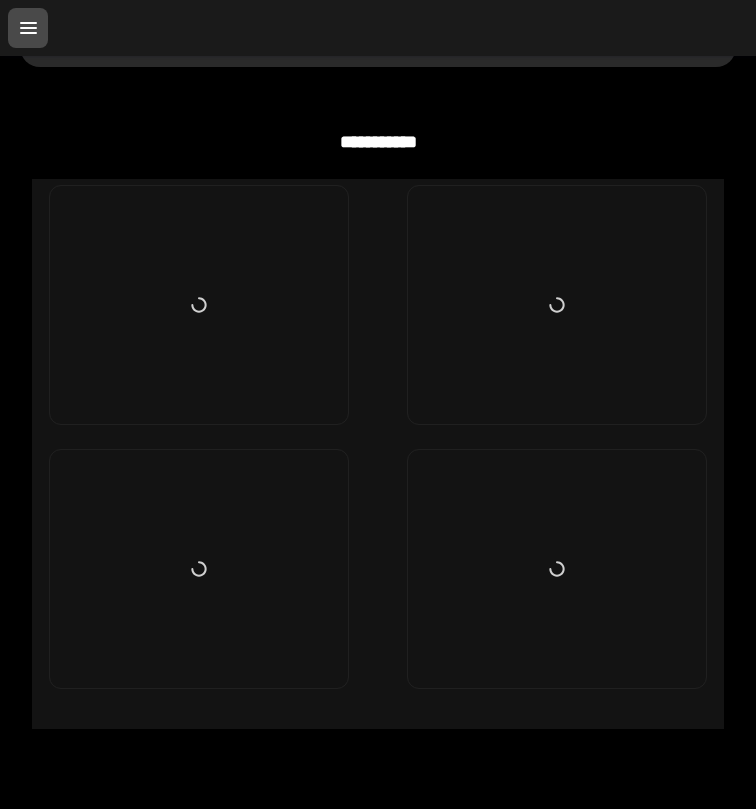 scroll, scrollTop: 356, scrollLeft: 0, axis: vertical 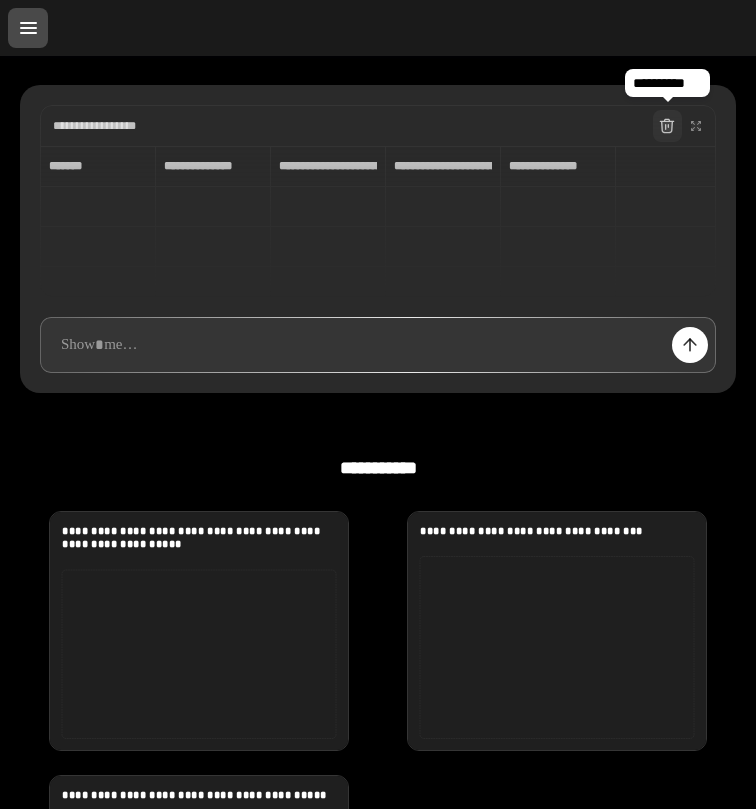 click 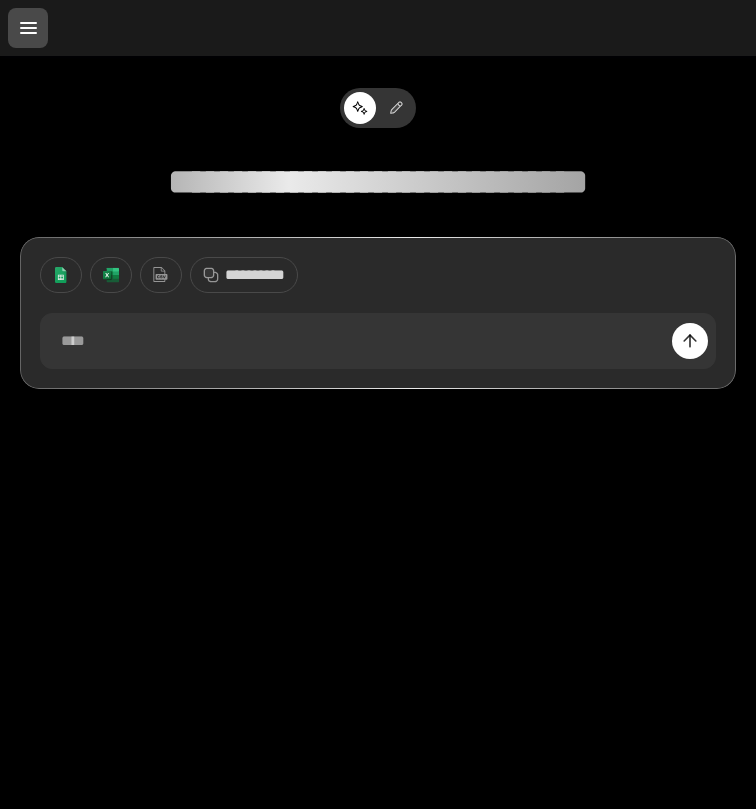 scroll, scrollTop: 0, scrollLeft: 0, axis: both 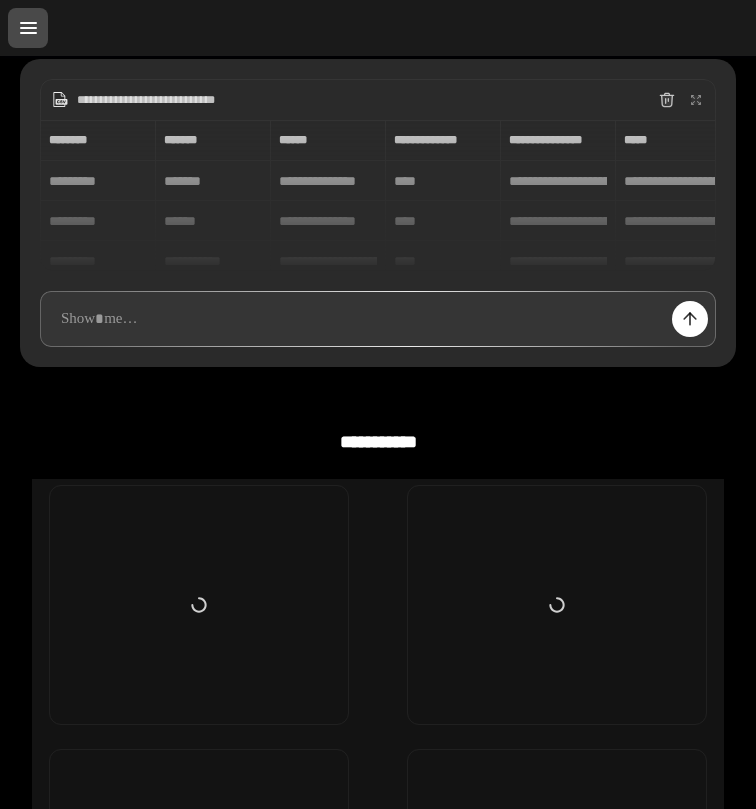 click on "**********" at bounding box center [347, 100] 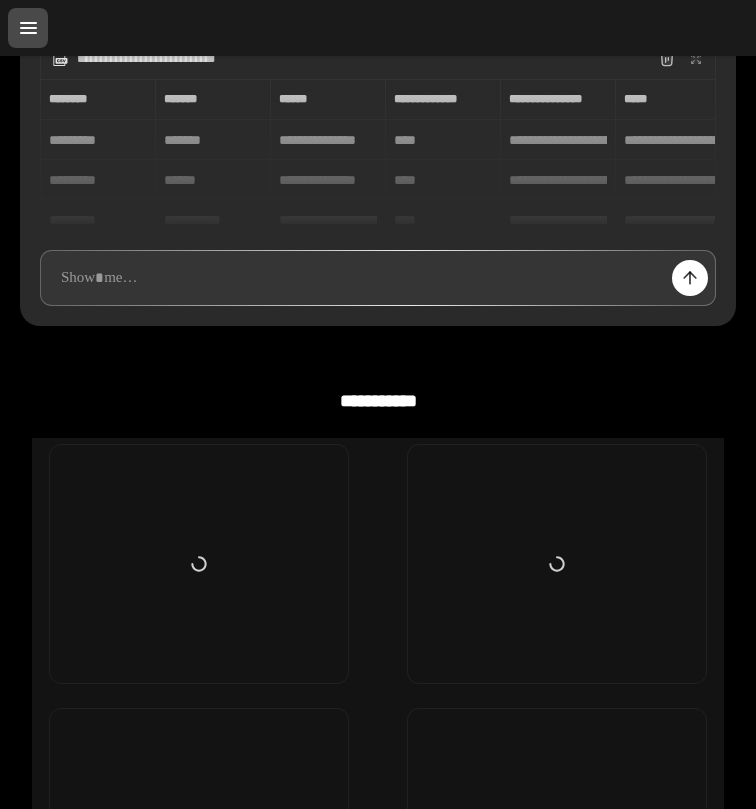 scroll, scrollTop: 26, scrollLeft: 0, axis: vertical 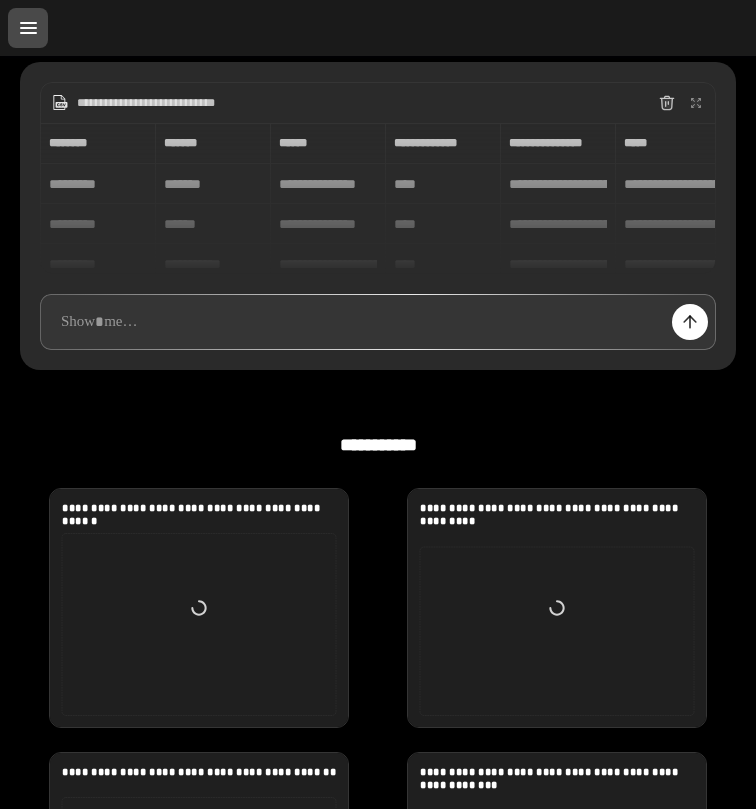 click on "**********" at bounding box center (378, 198) 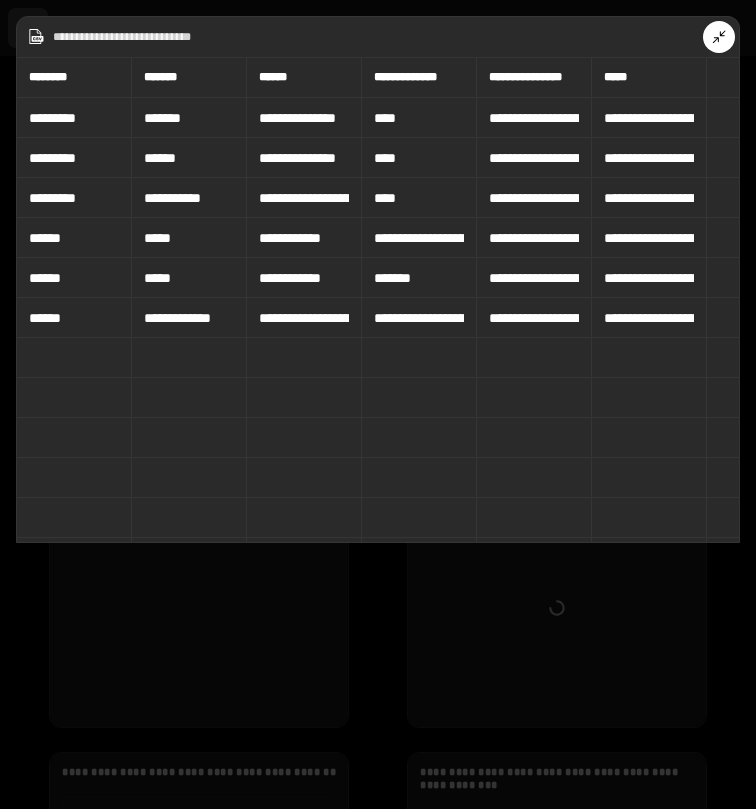 click 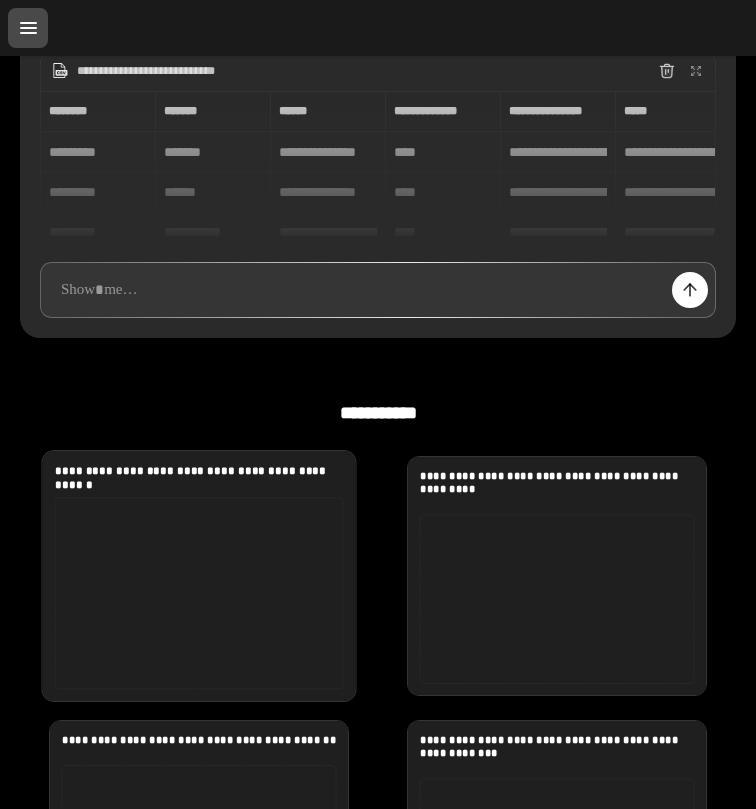 scroll, scrollTop: 0, scrollLeft: 0, axis: both 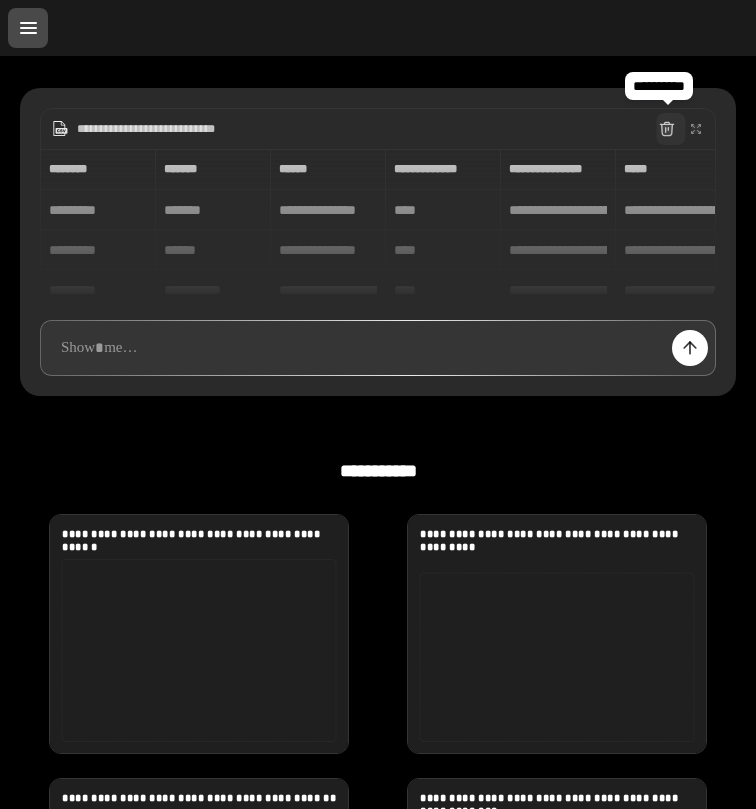 click 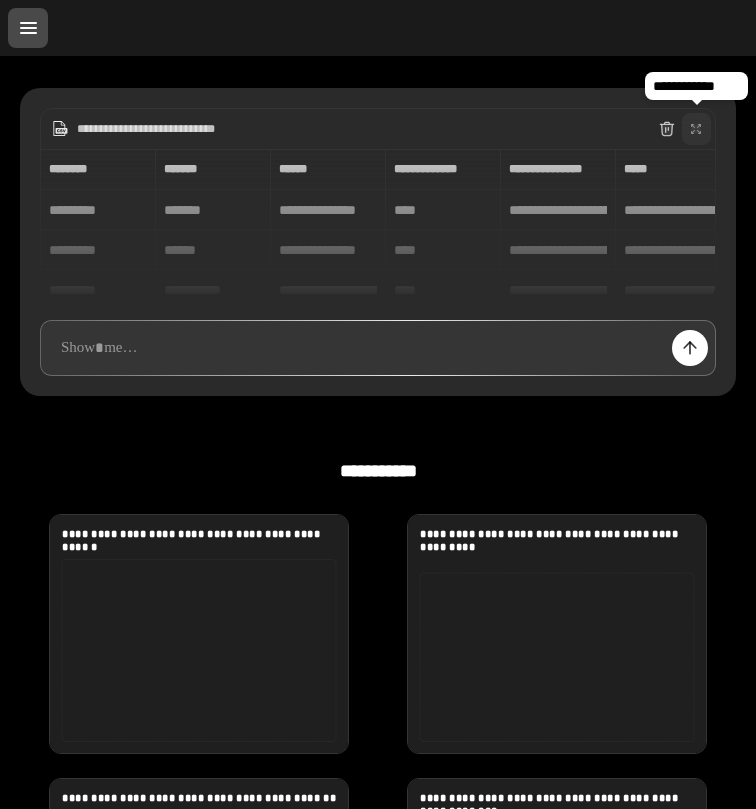 click 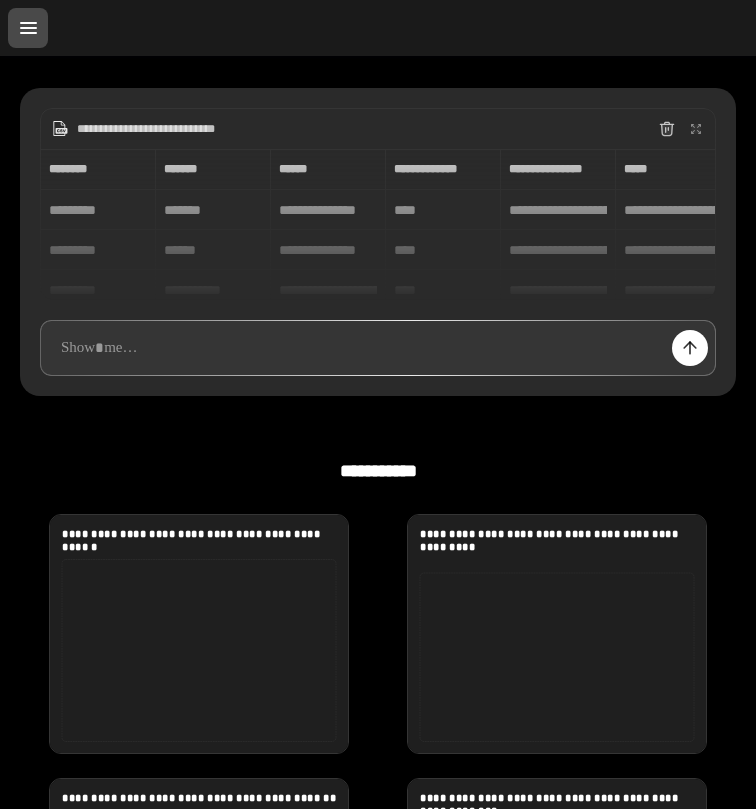 scroll, scrollTop: 0, scrollLeft: 0, axis: both 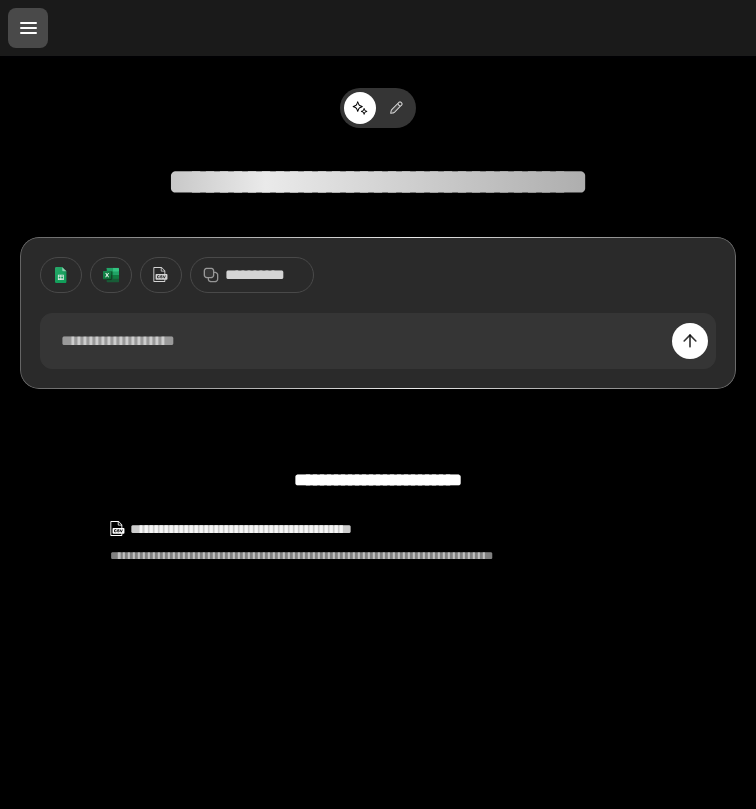 click 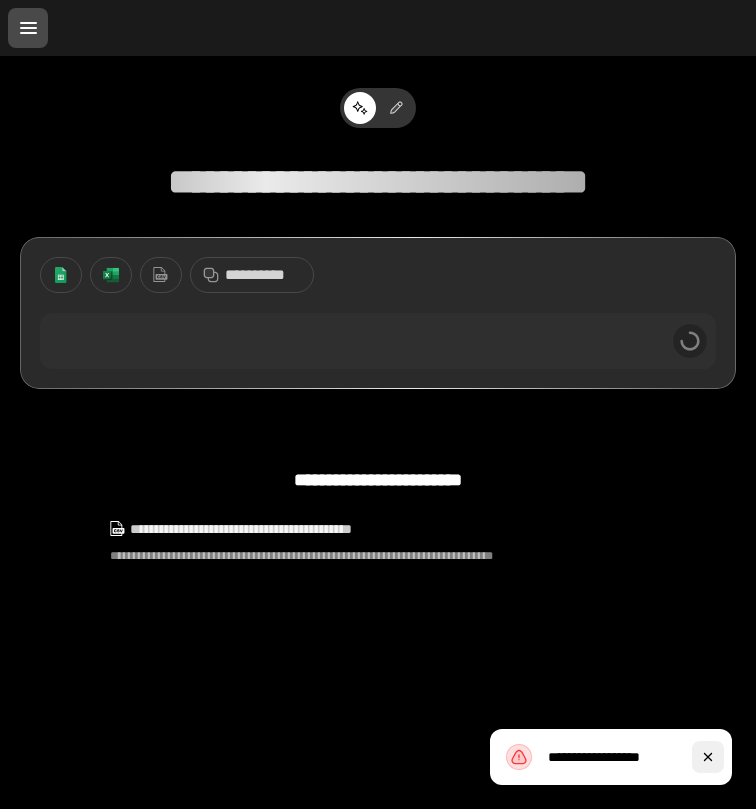 click at bounding box center (708, 757) 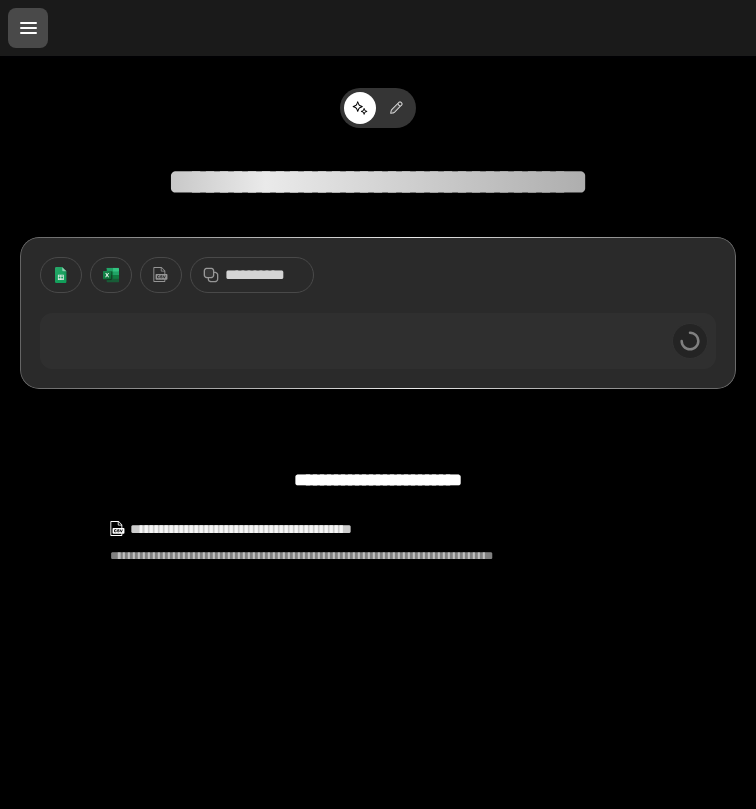 scroll, scrollTop: 0, scrollLeft: 0, axis: both 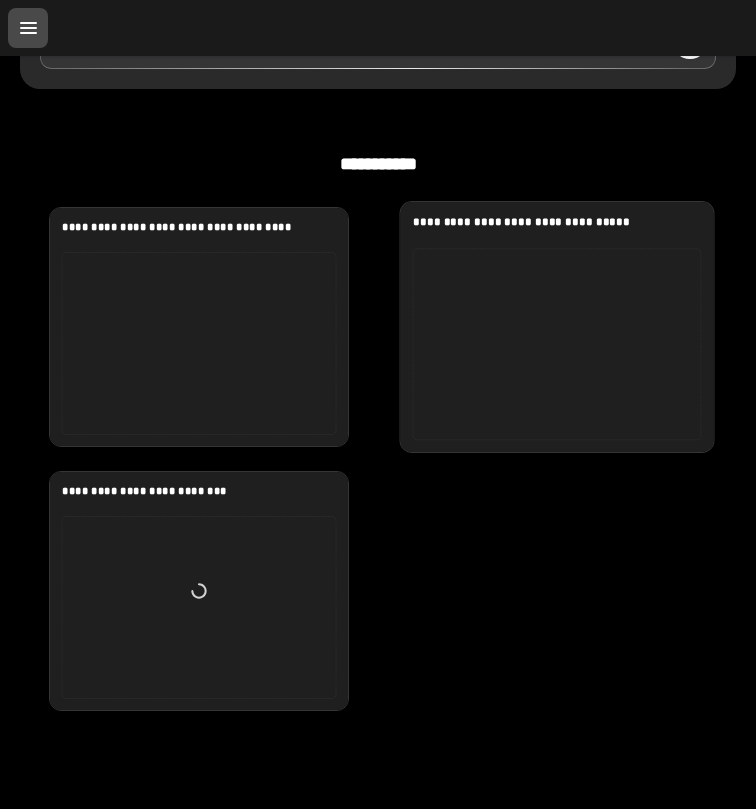 click 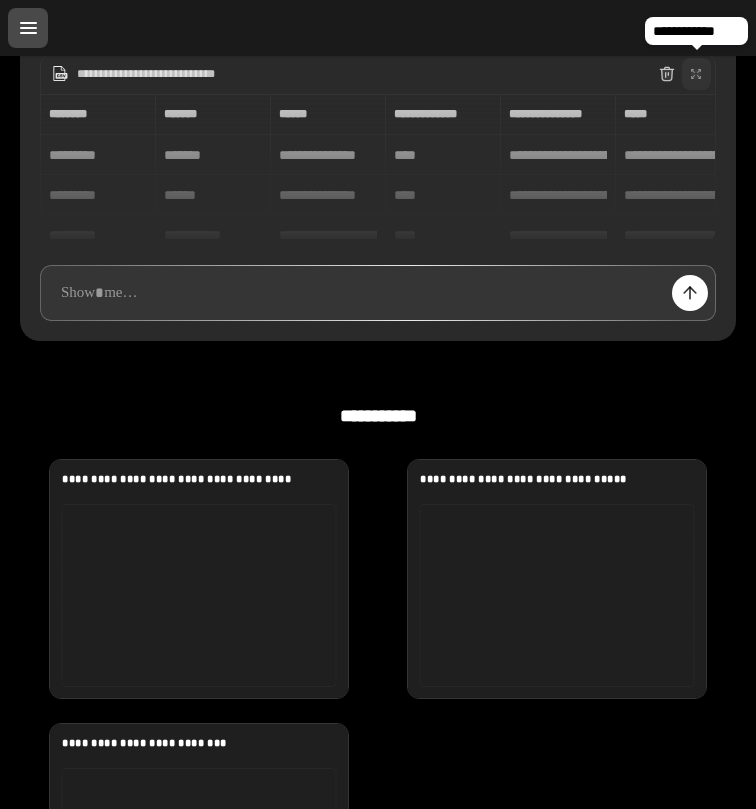 click 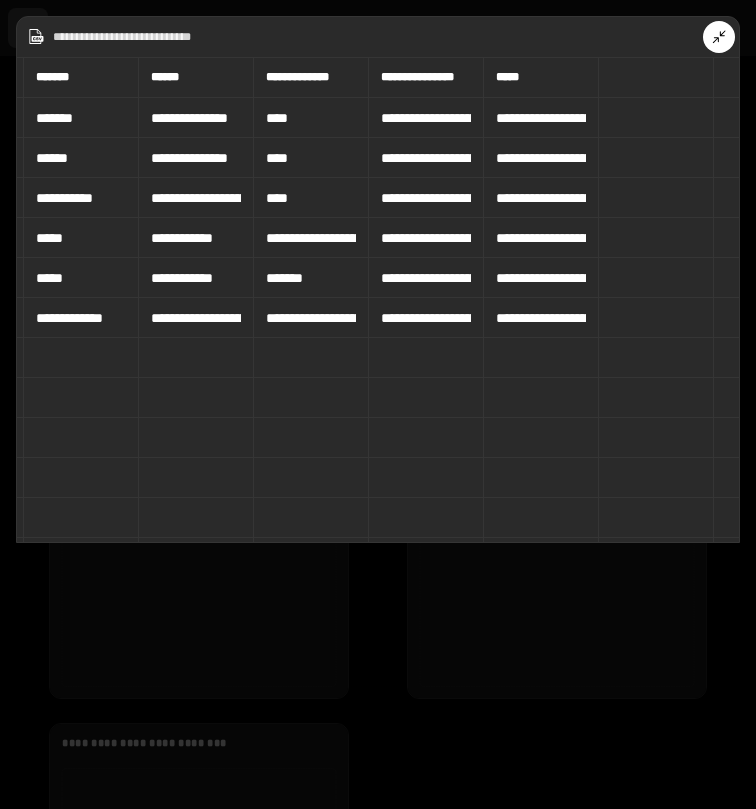 scroll, scrollTop: 0, scrollLeft: 110, axis: horizontal 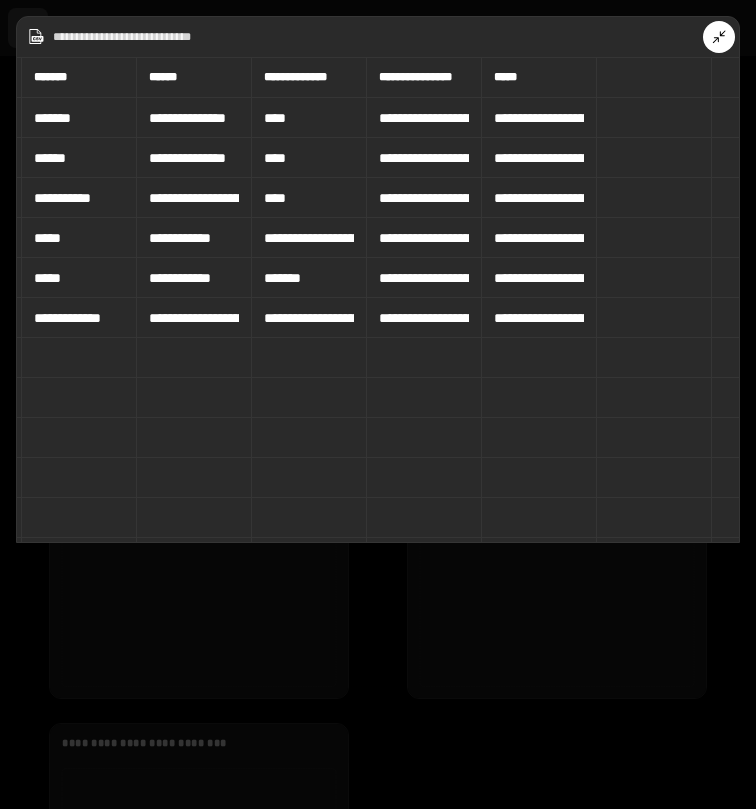 click on "**********" at bounding box center (424, 77) 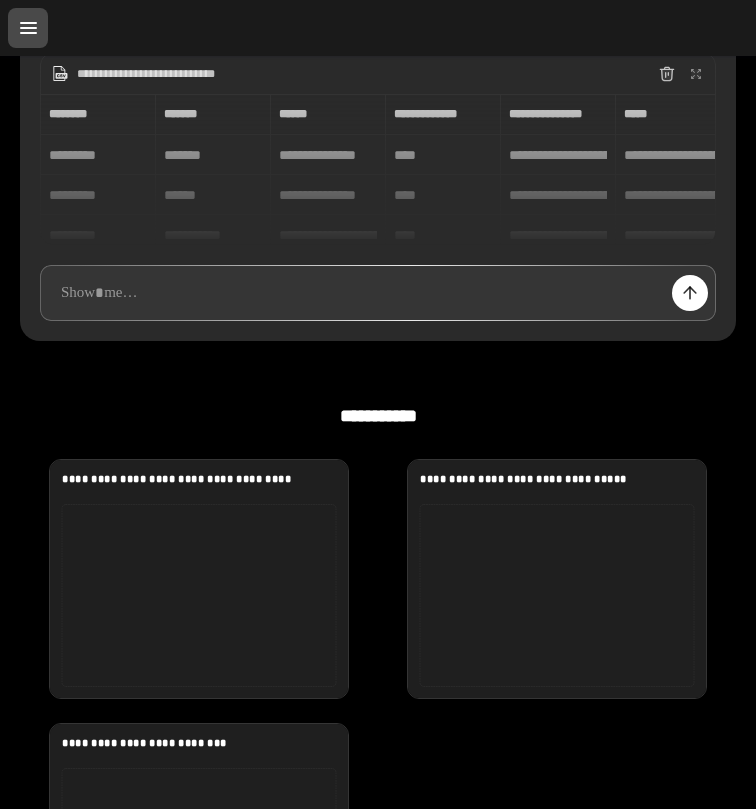 click on "**********" at bounding box center [347, 74] 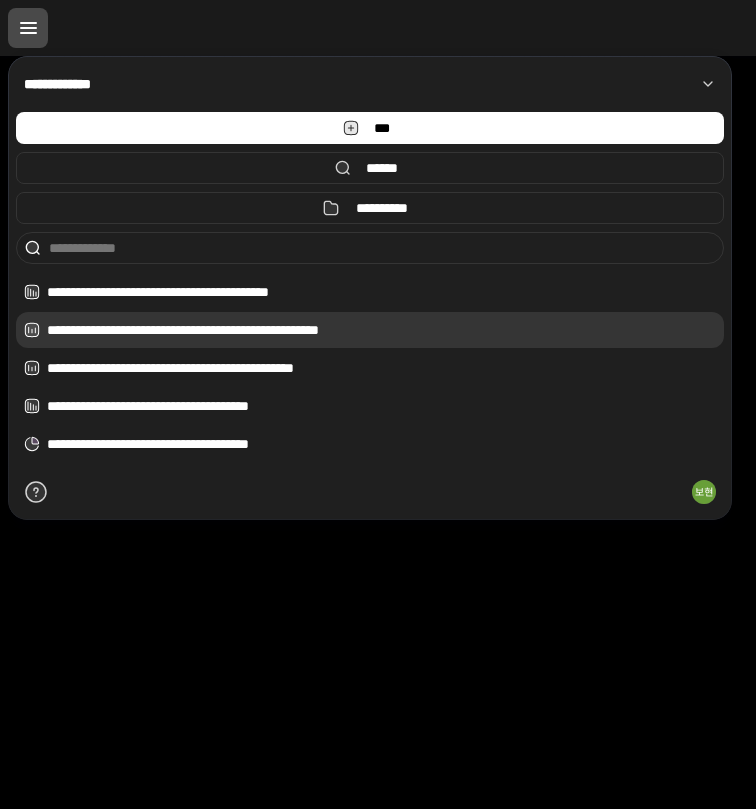 scroll, scrollTop: 0, scrollLeft: 0, axis: both 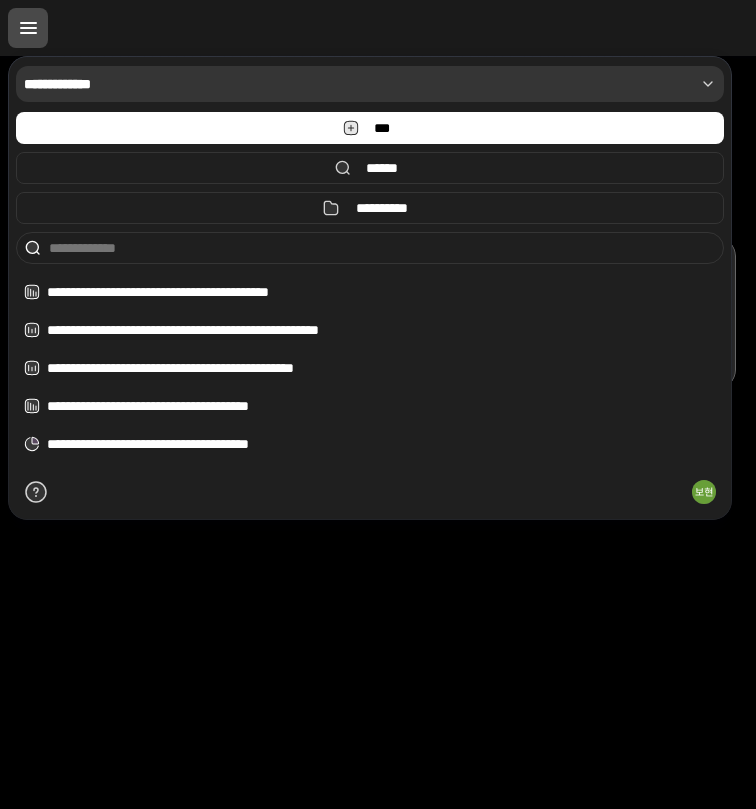 click 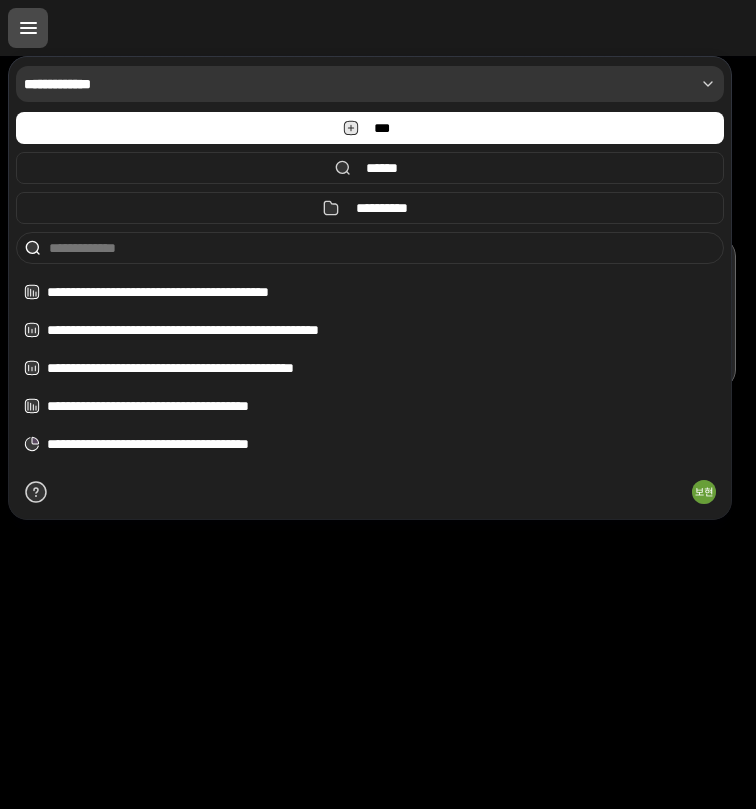 click on "**********" at bounding box center (378, 432) 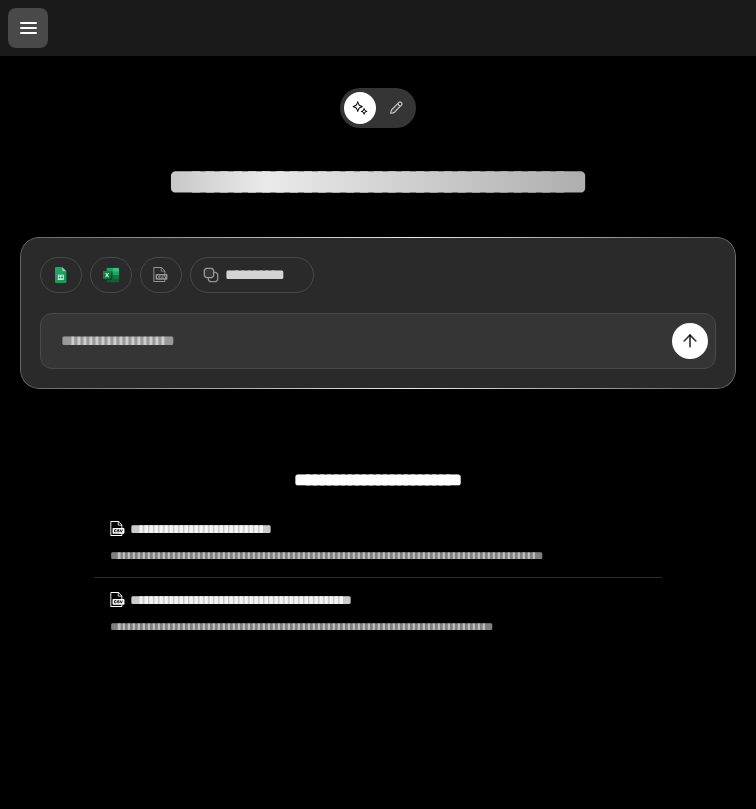 click at bounding box center [378, 341] 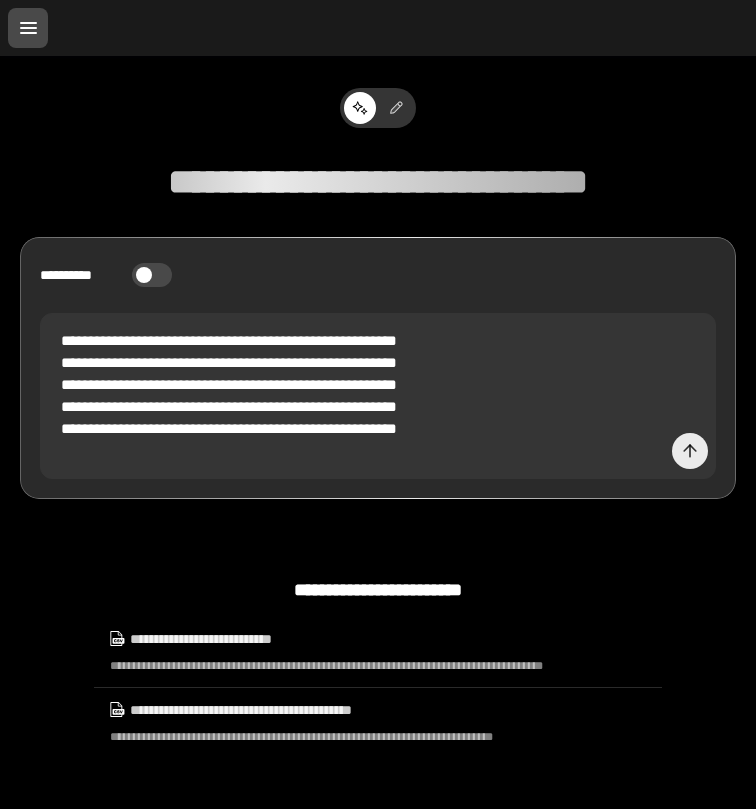 click at bounding box center (690, 451) 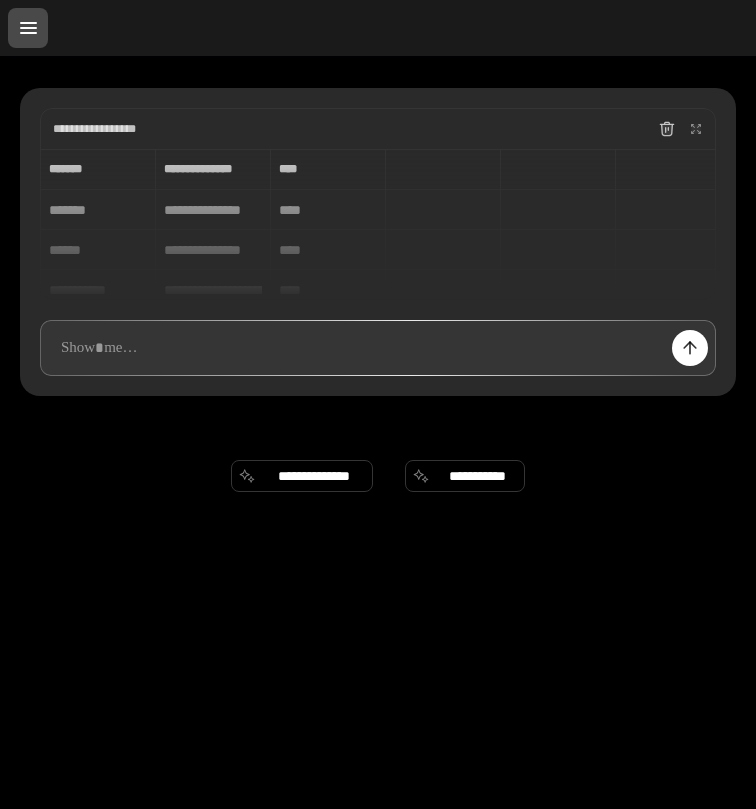 scroll, scrollTop: 0, scrollLeft: 0, axis: both 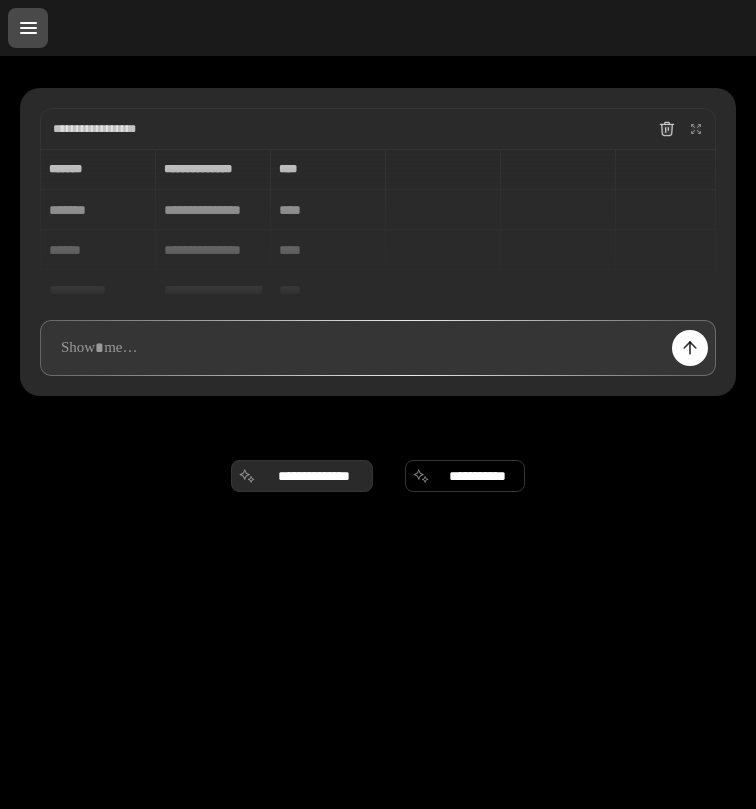 click on "**********" at bounding box center [314, 476] 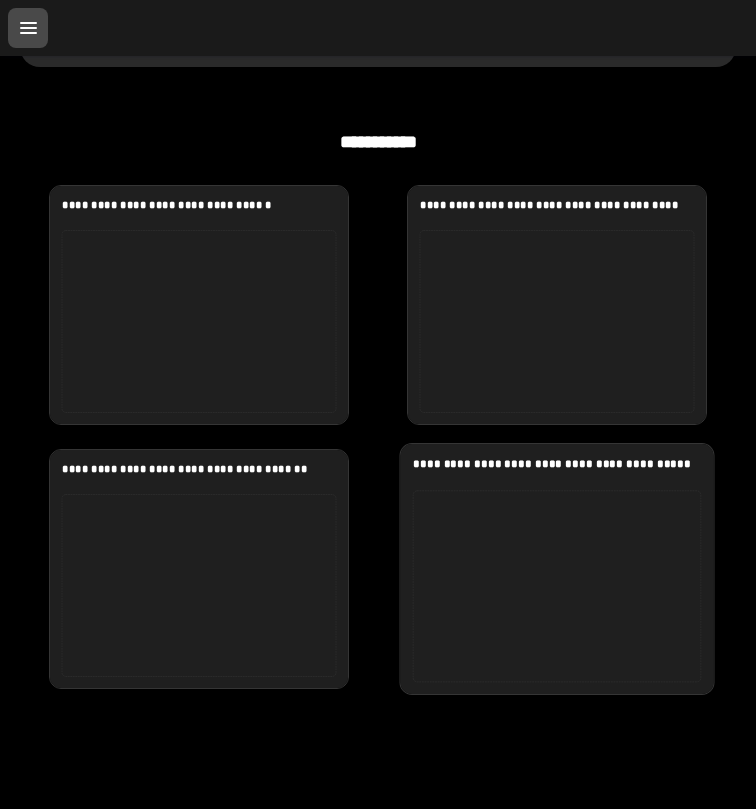 scroll, scrollTop: 329, scrollLeft: 0, axis: vertical 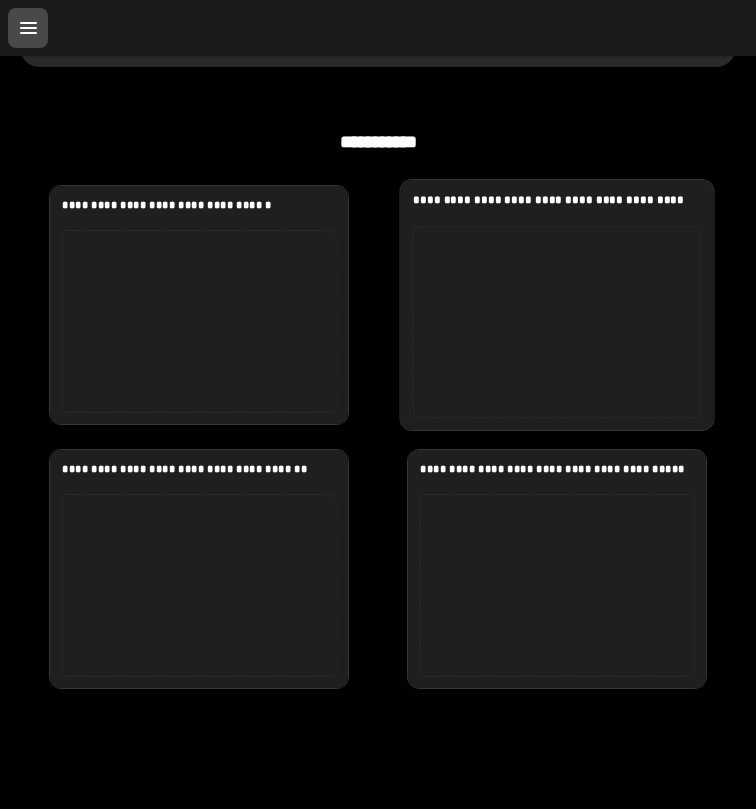 click 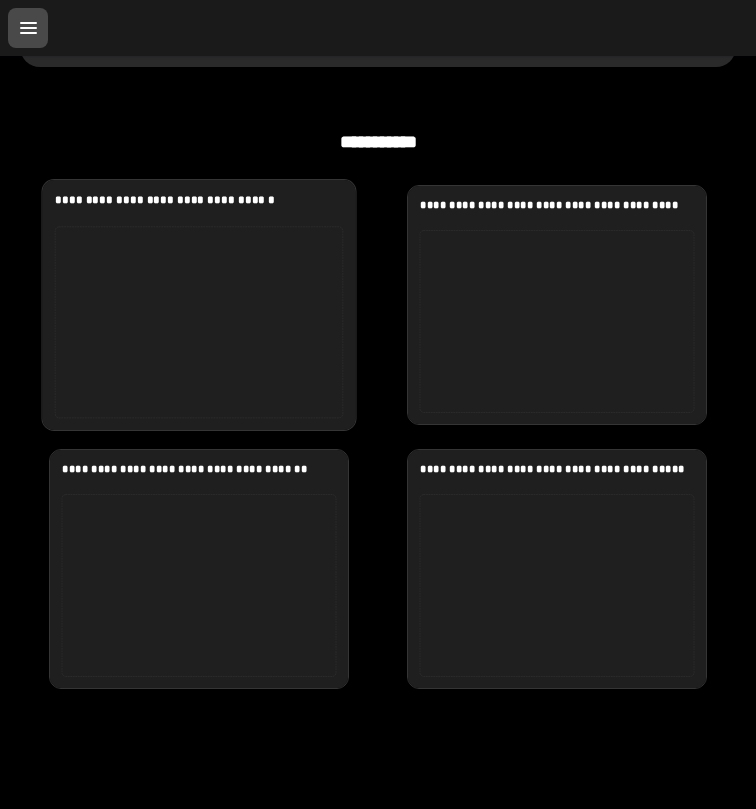 click 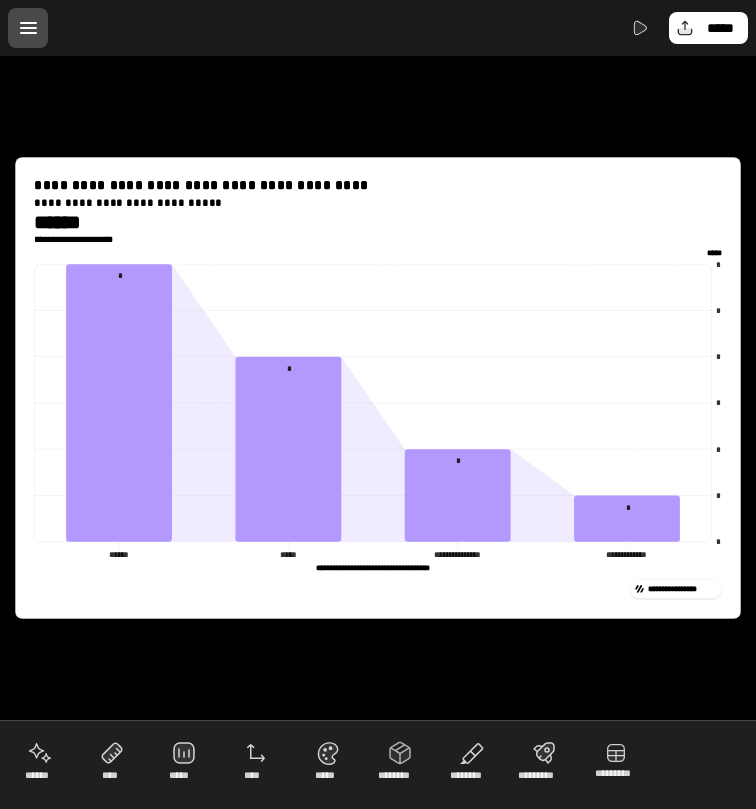 click at bounding box center [28, 28] 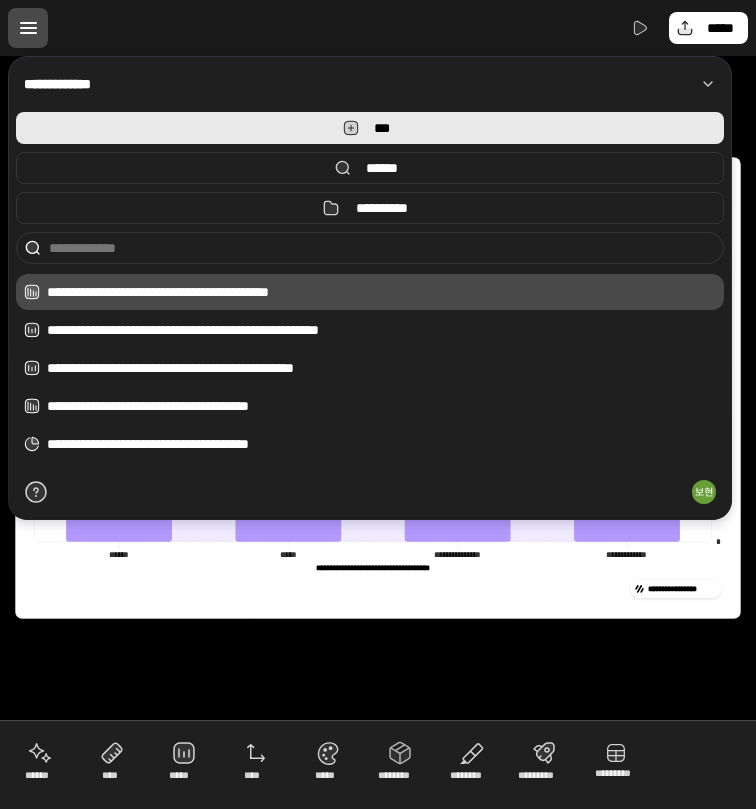 click on "***" at bounding box center [370, 128] 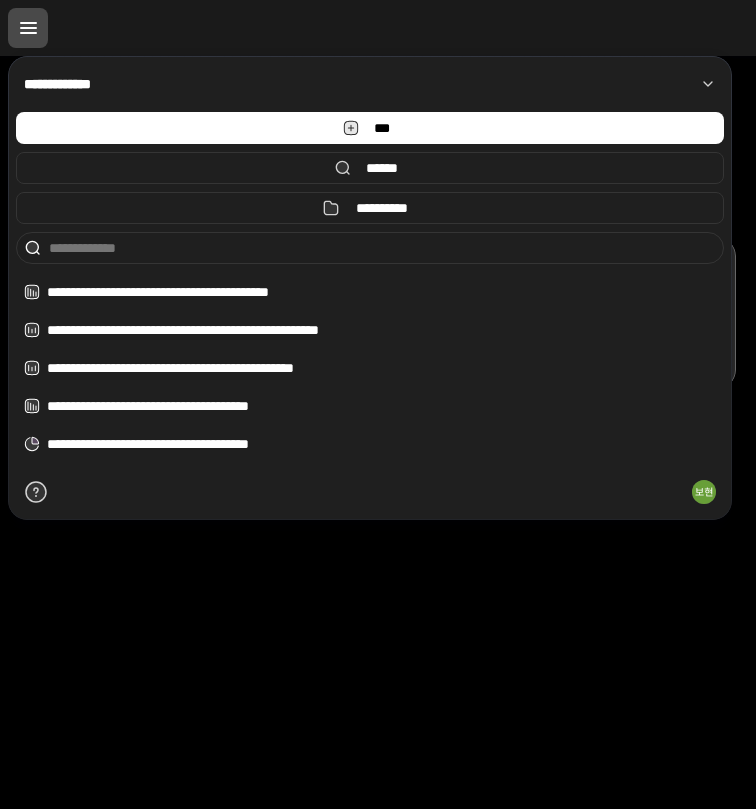 click on "**********" at bounding box center (378, 432) 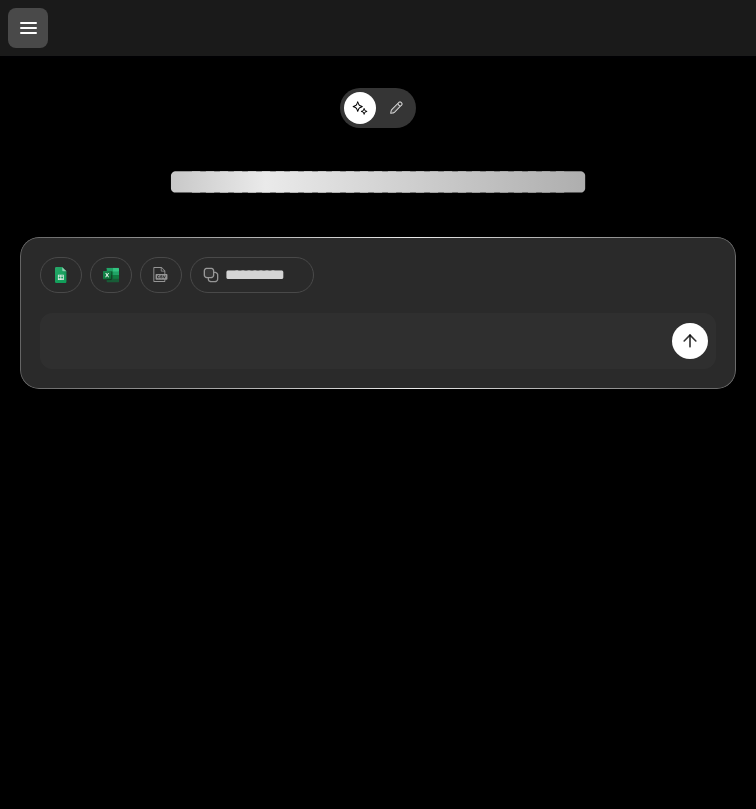 scroll, scrollTop: 15, scrollLeft: 0, axis: vertical 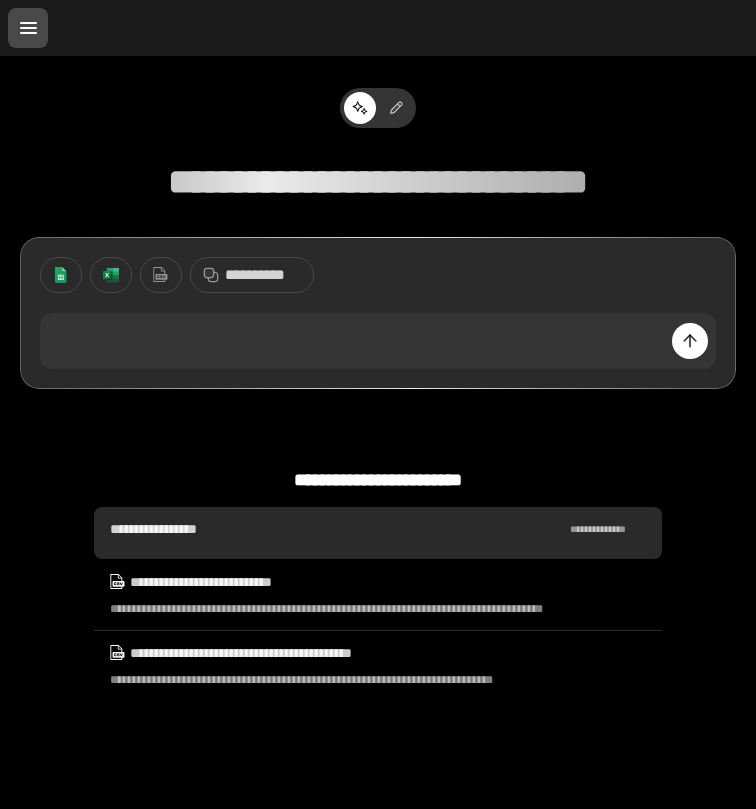 click on "**********" at bounding box center (338, 529) 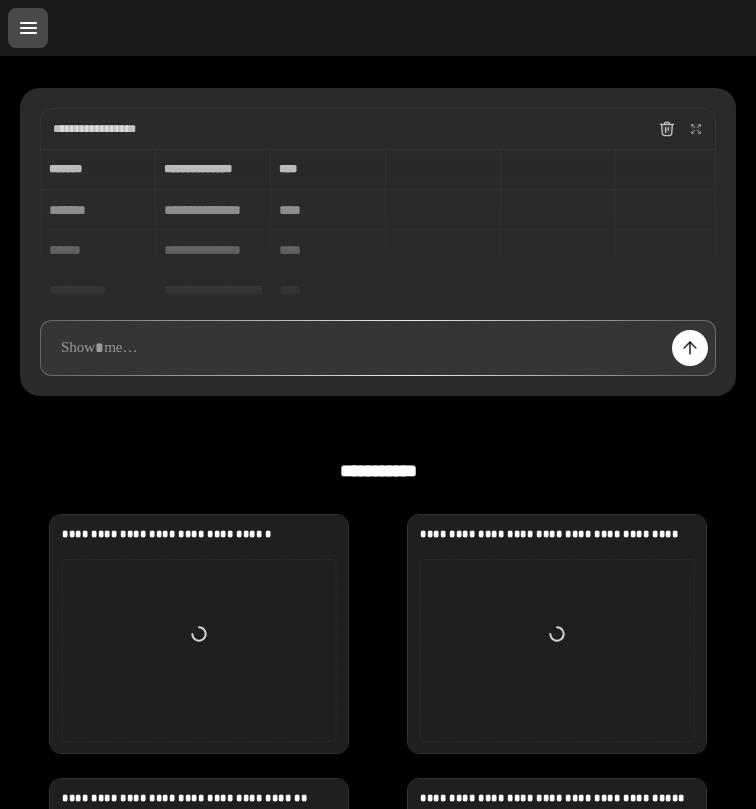 click at bounding box center (378, 348) 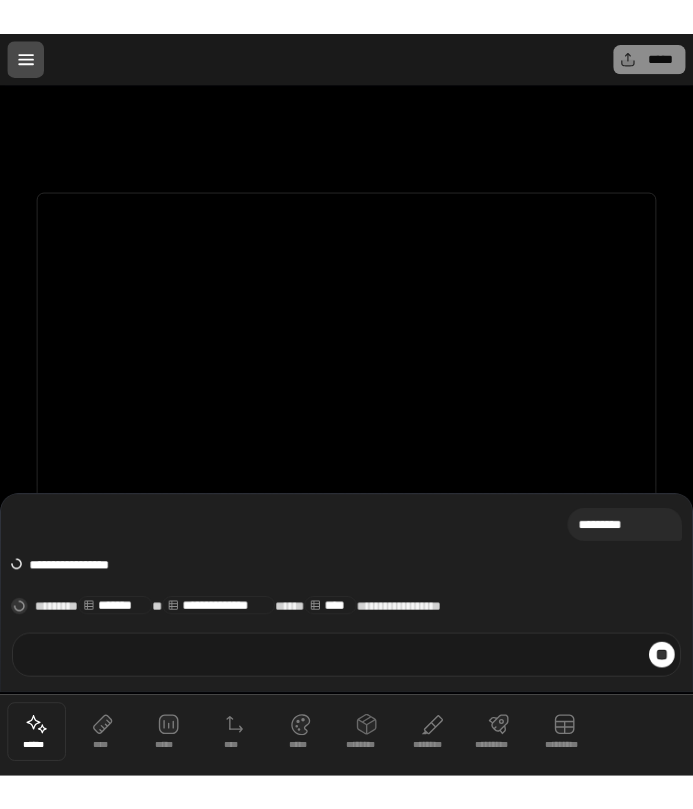 scroll, scrollTop: 0, scrollLeft: 0, axis: both 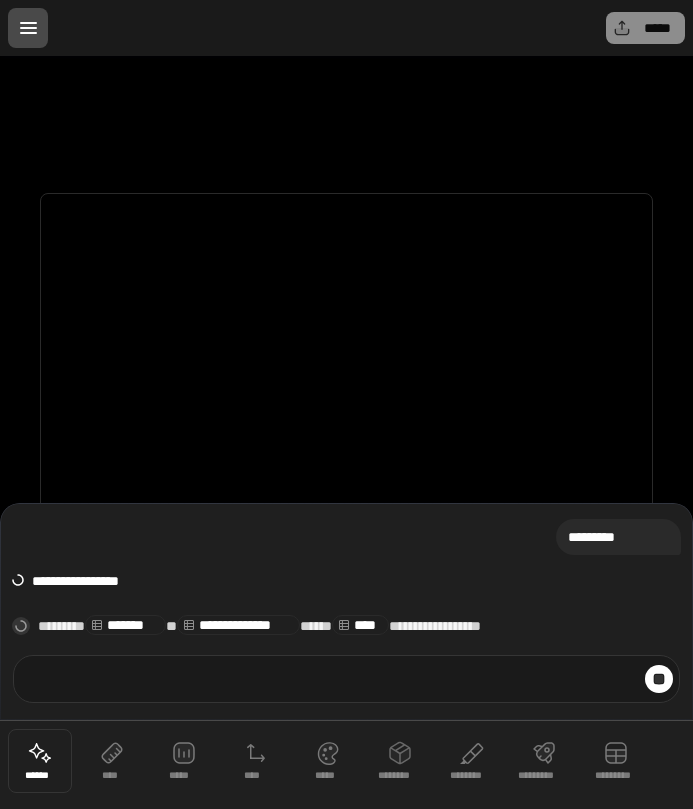 click on "****** **** ***** **** ***** ******** ******** ********* *********" at bounding box center [346, 764] 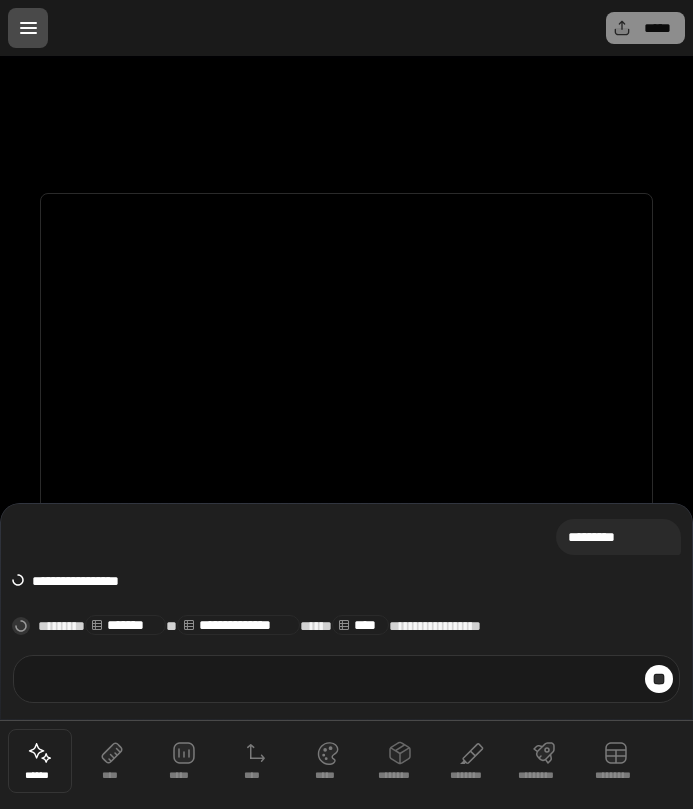 click on "****** **** ***** **** ***** ******** ******** ********* *********" at bounding box center [346, 764] 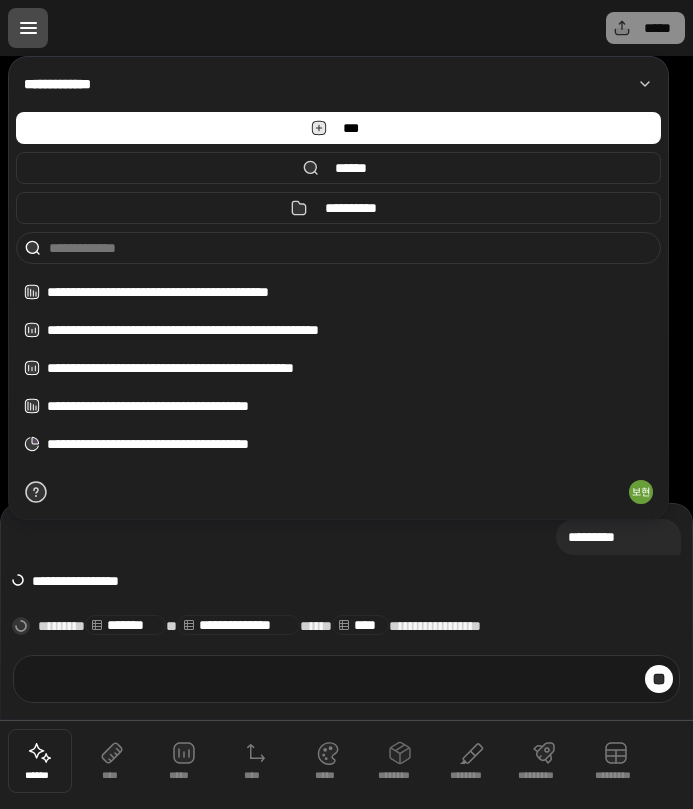 click at bounding box center [28, 28] 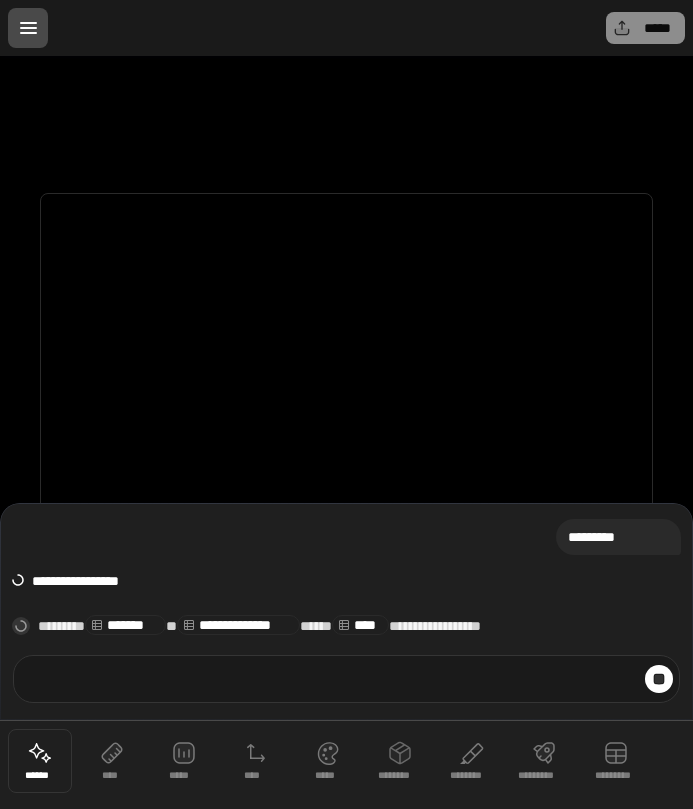click at bounding box center [346, 388] 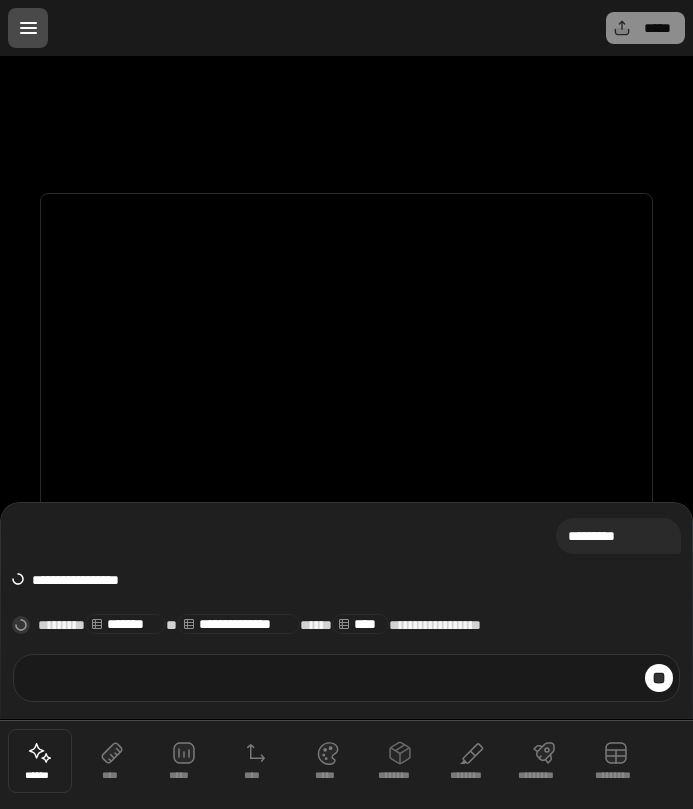 scroll, scrollTop: 0, scrollLeft: 0, axis: both 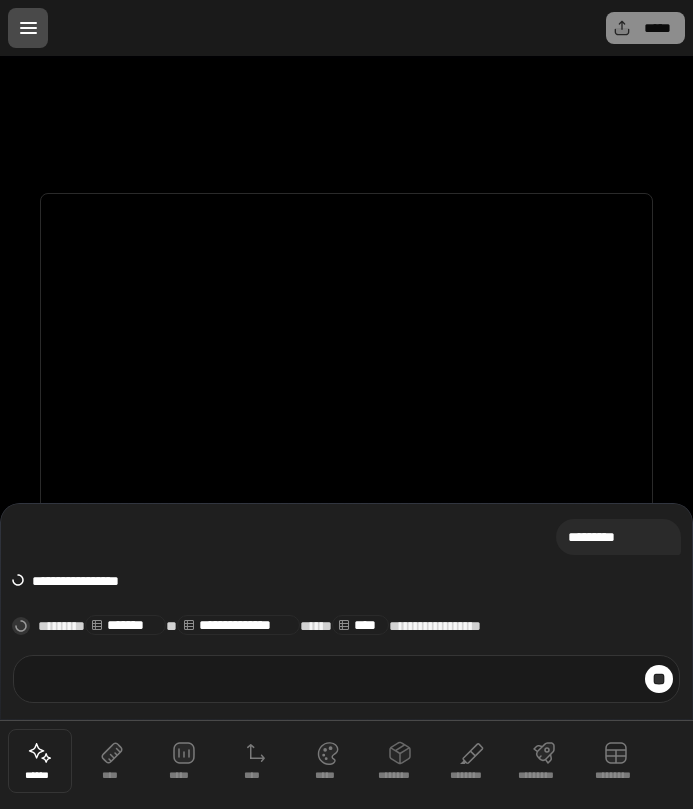 click on "****** **** ***** **** ***** ******** ******** ********* *********" at bounding box center [346, 764] 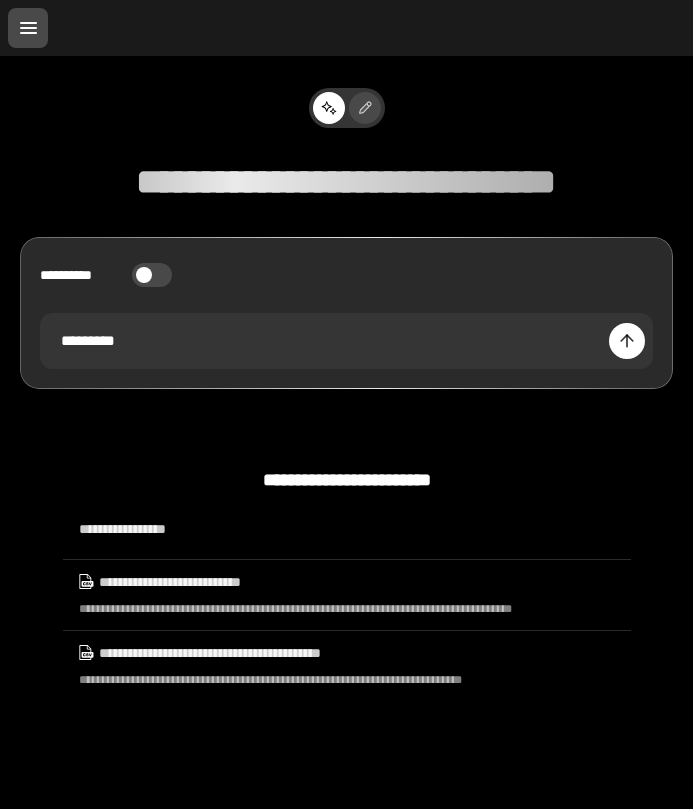 click 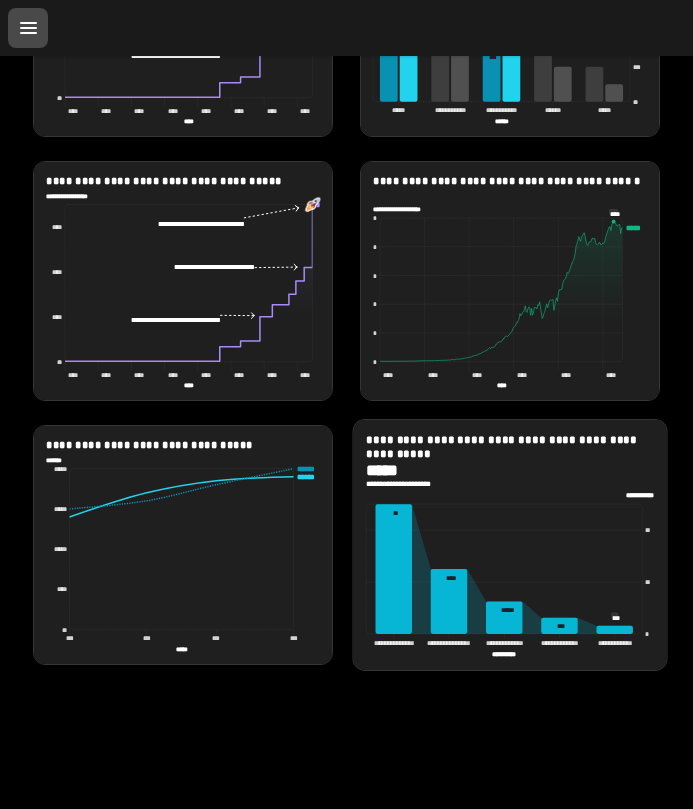 scroll, scrollTop: 3113, scrollLeft: 0, axis: vertical 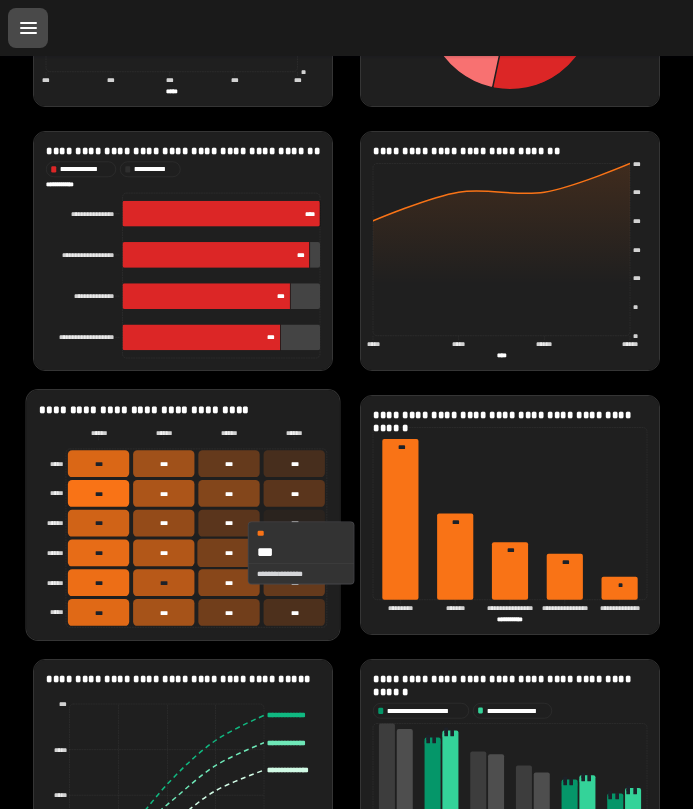 click 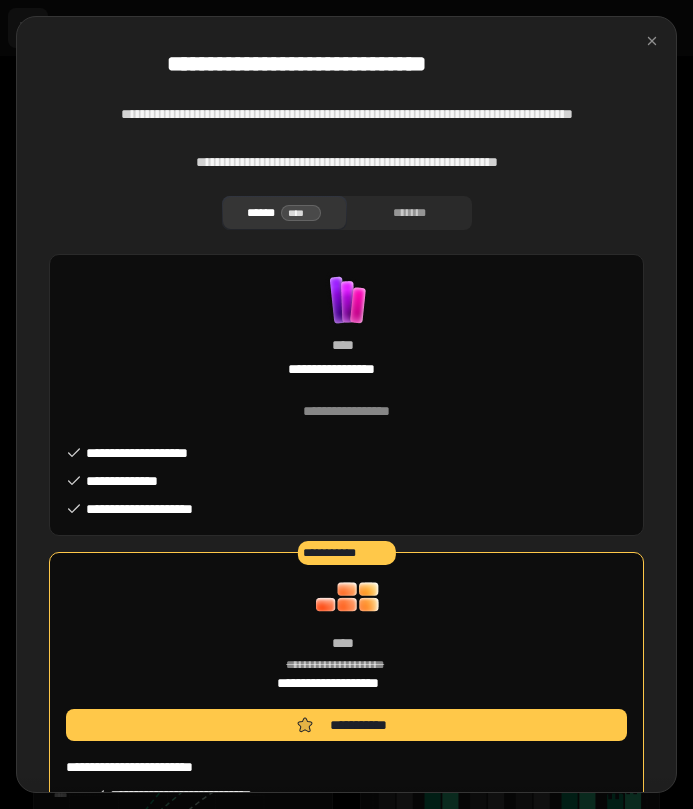 scroll, scrollTop: 0, scrollLeft: 0, axis: both 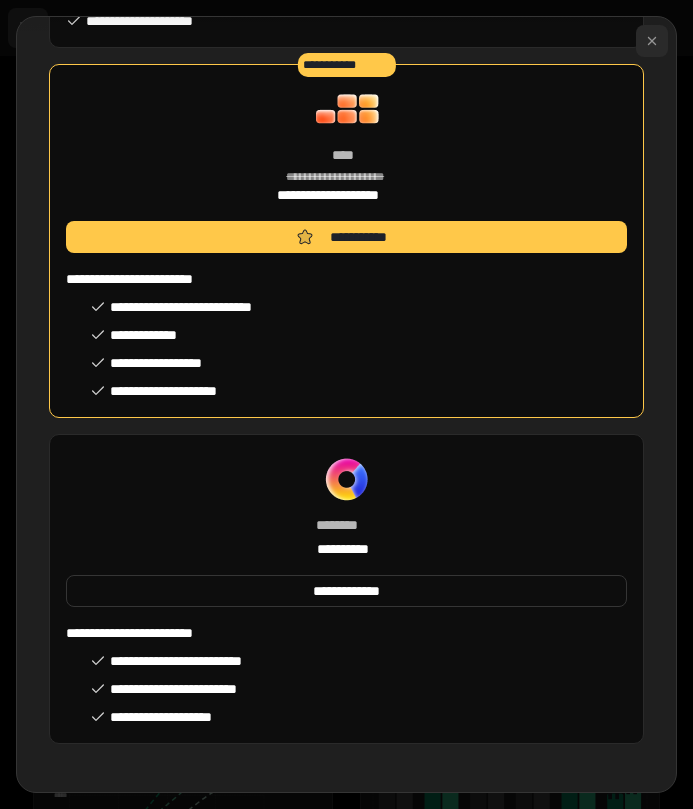 click at bounding box center (652, 41) 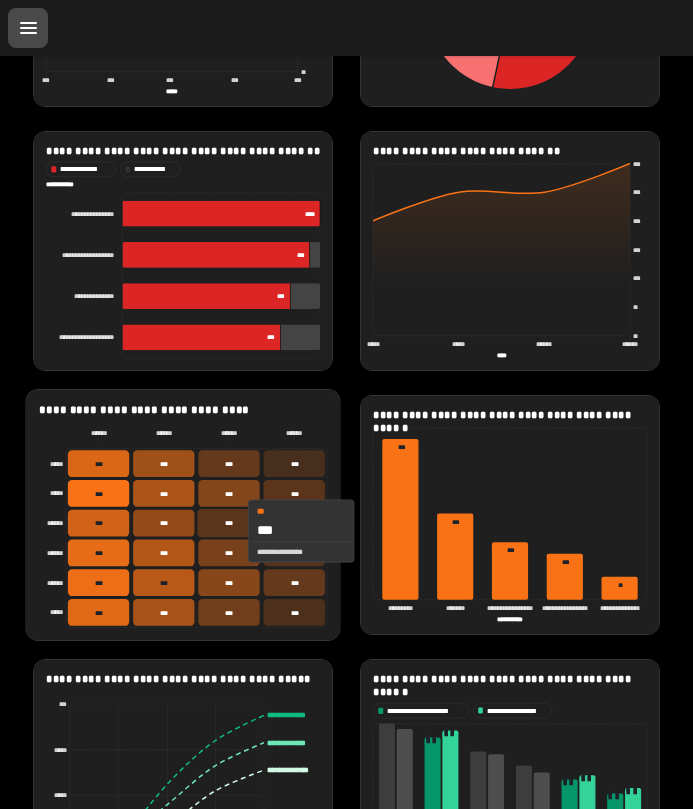 click 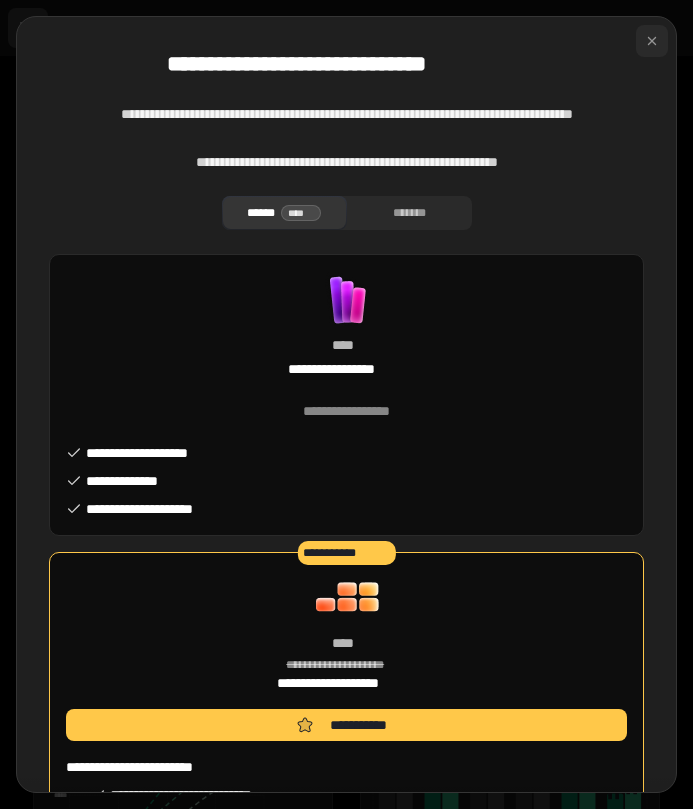 click at bounding box center [652, 41] 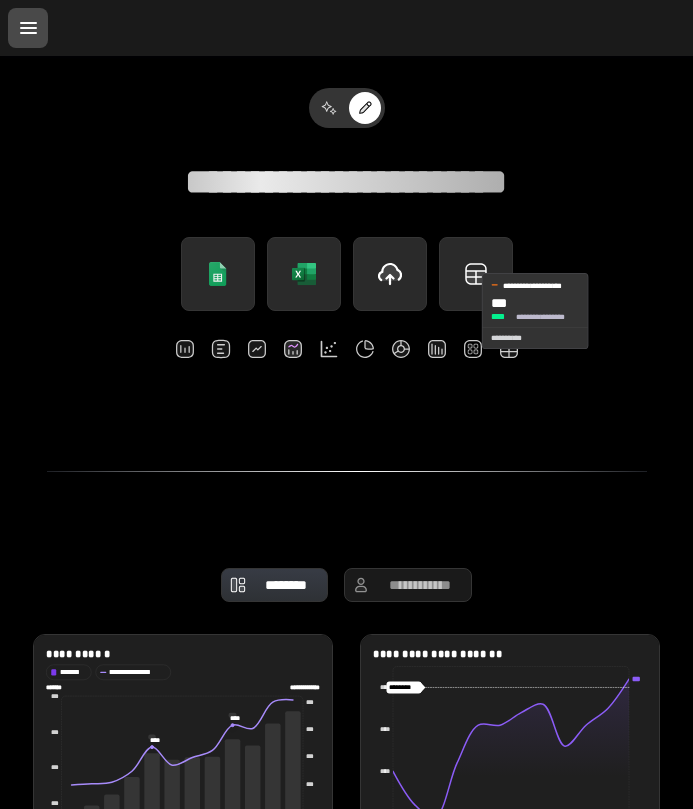 scroll, scrollTop: 0, scrollLeft: 0, axis: both 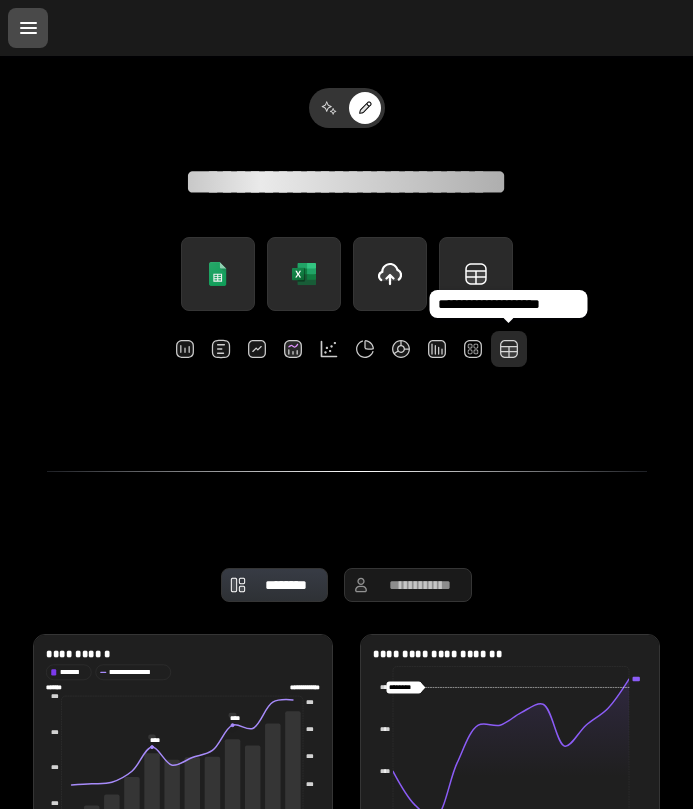 click at bounding box center [509, 349] 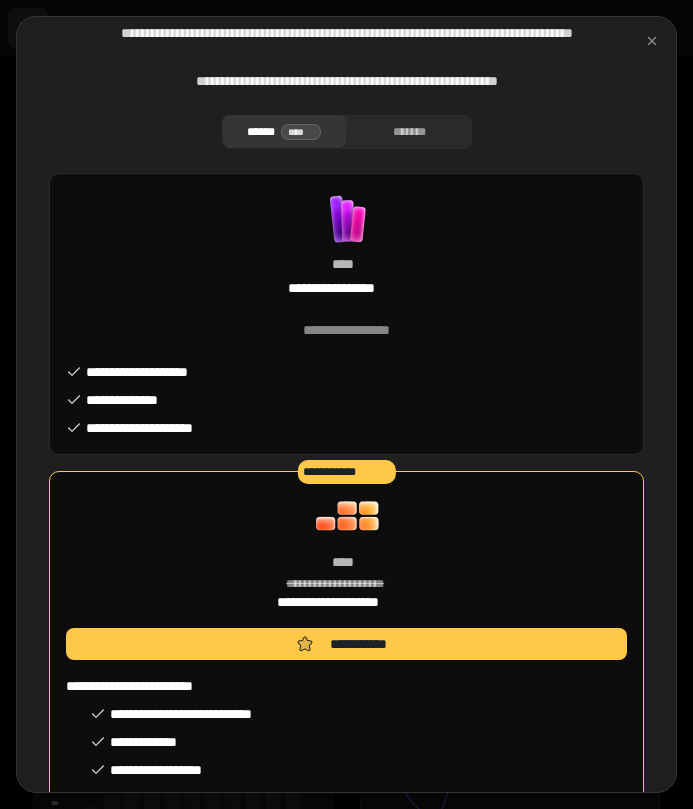 scroll, scrollTop: 67, scrollLeft: 0, axis: vertical 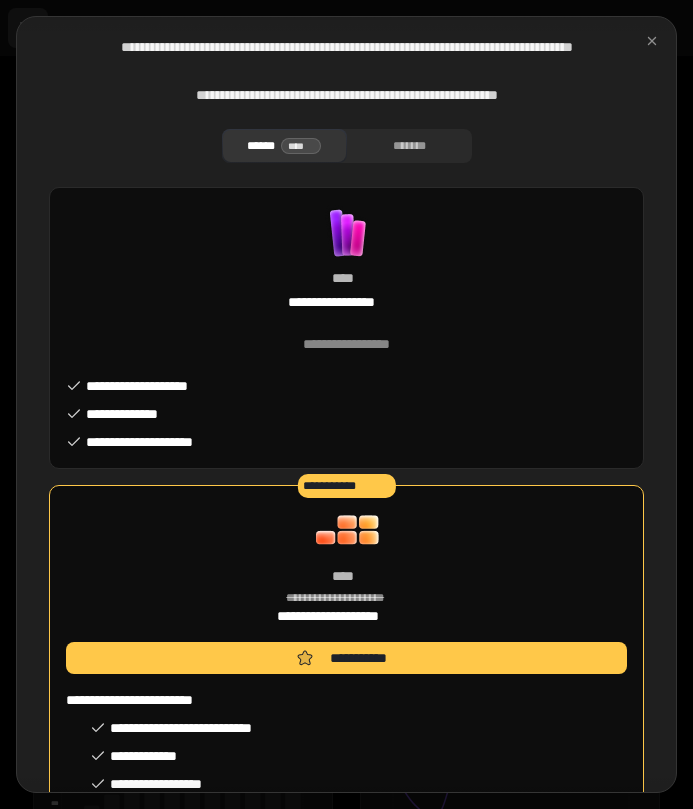 click on "**********" at bounding box center (346, 258) 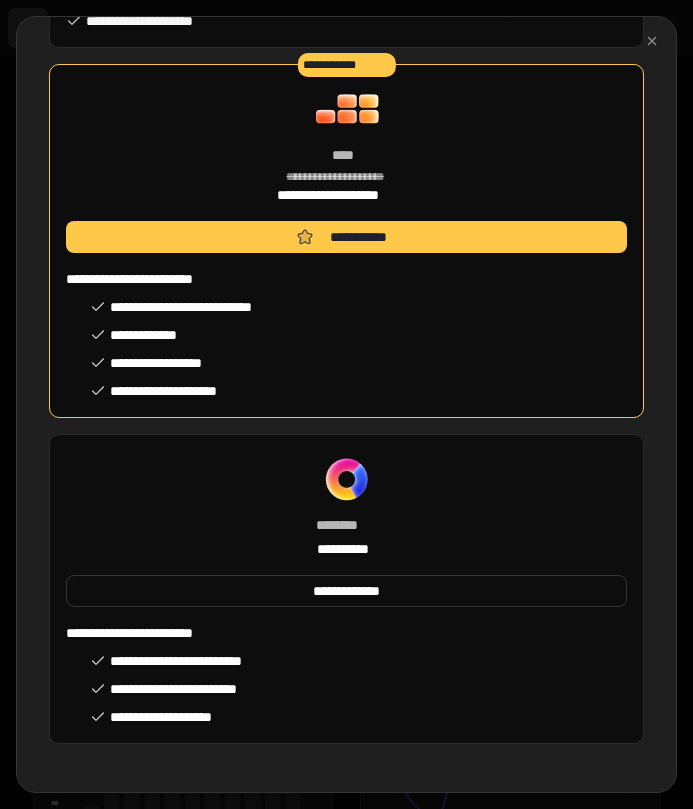 scroll, scrollTop: 488, scrollLeft: 0, axis: vertical 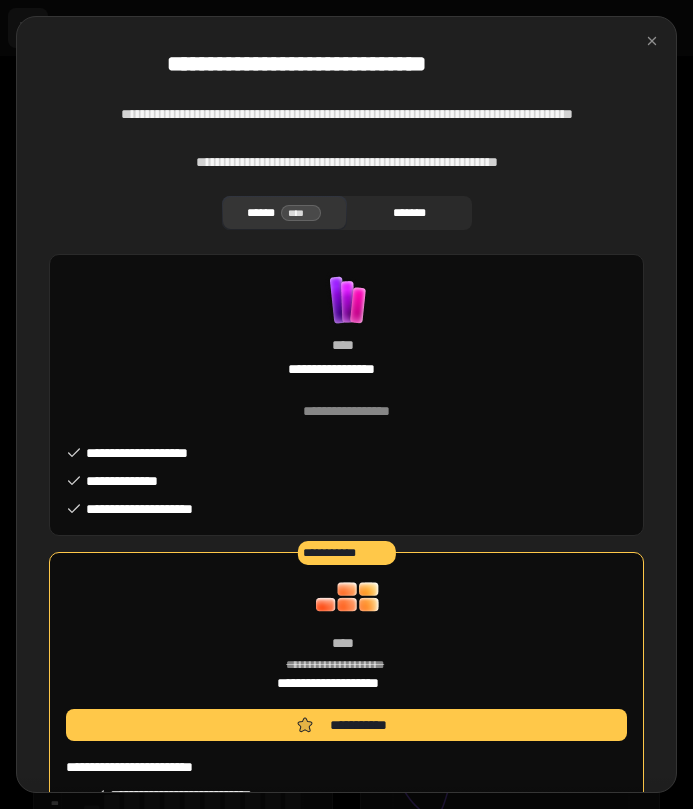 click on "*******" at bounding box center (409, 213) 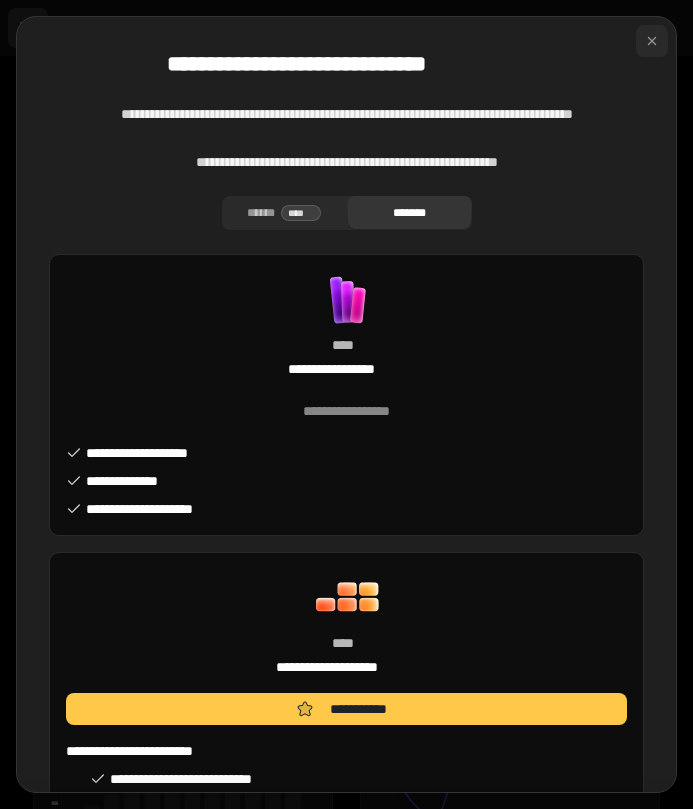 click at bounding box center [652, 41] 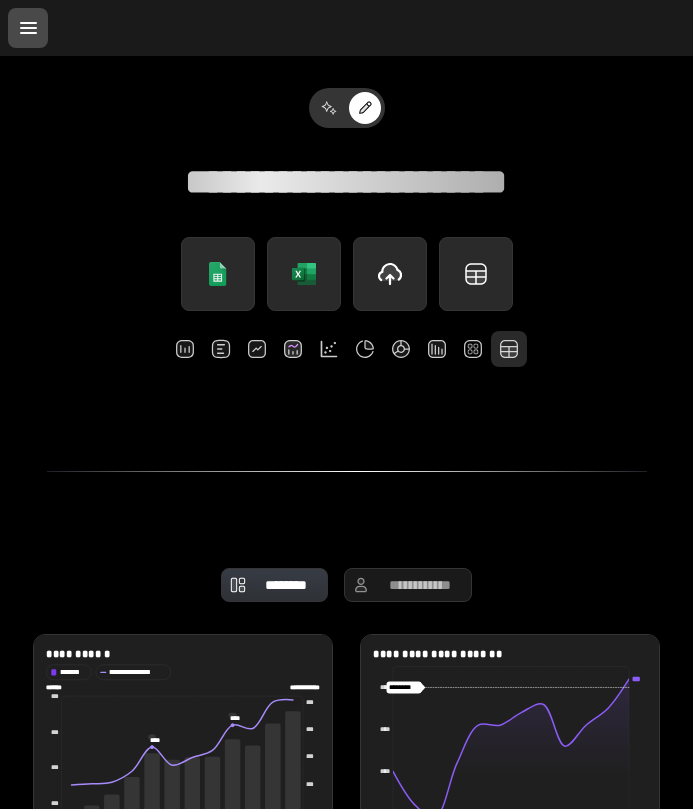 click at bounding box center (509, 349) 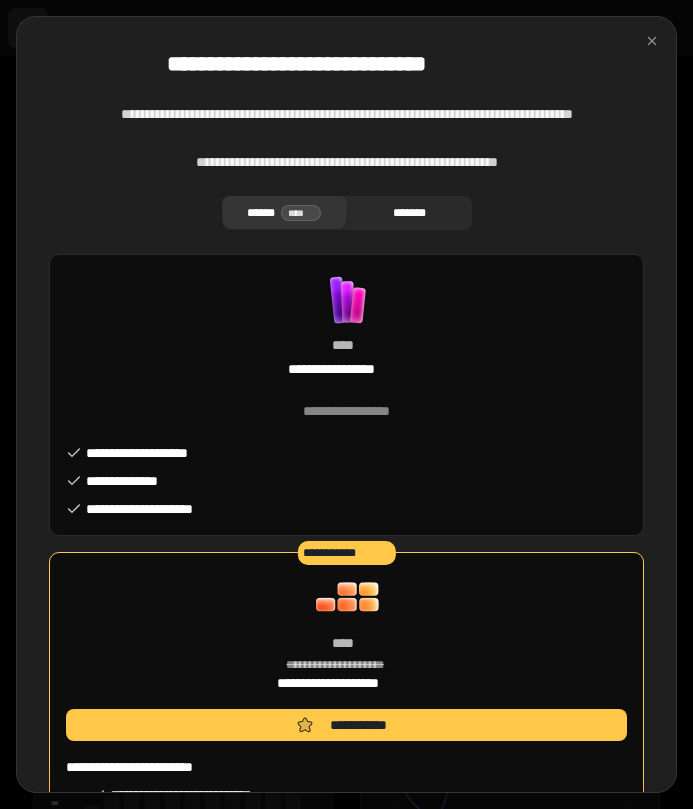 click on "*******" at bounding box center [409, 213] 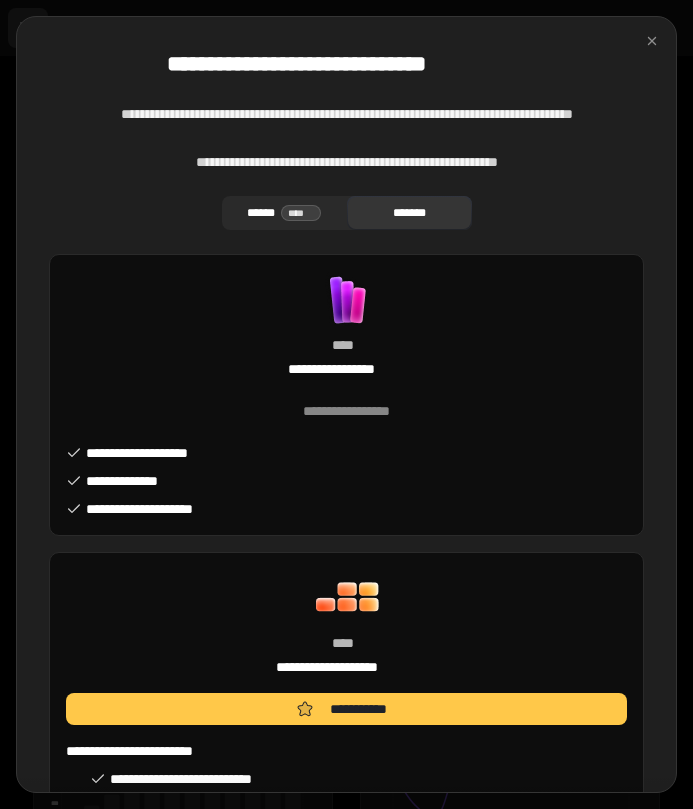 click on "****" at bounding box center [301, 213] 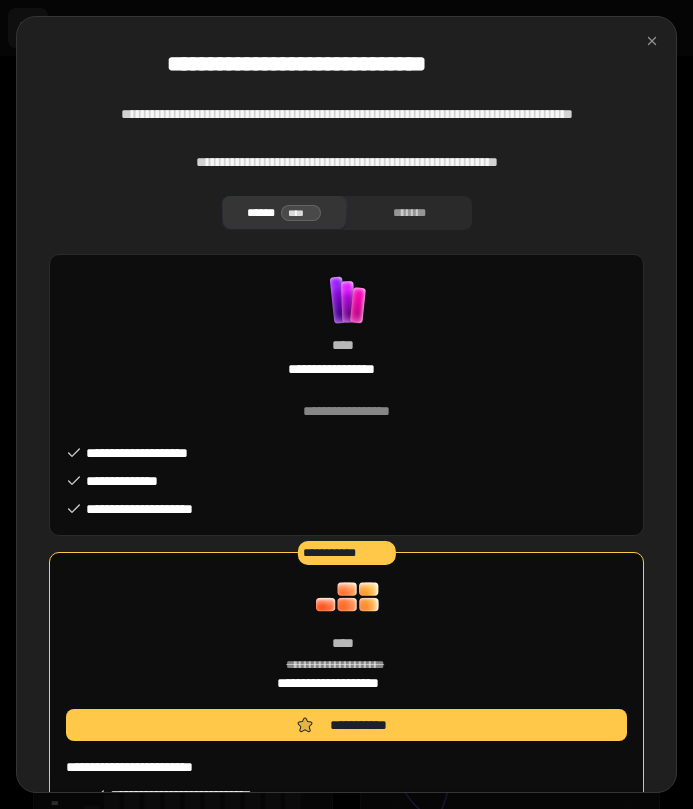 click on "**********" at bounding box center [346, 453] 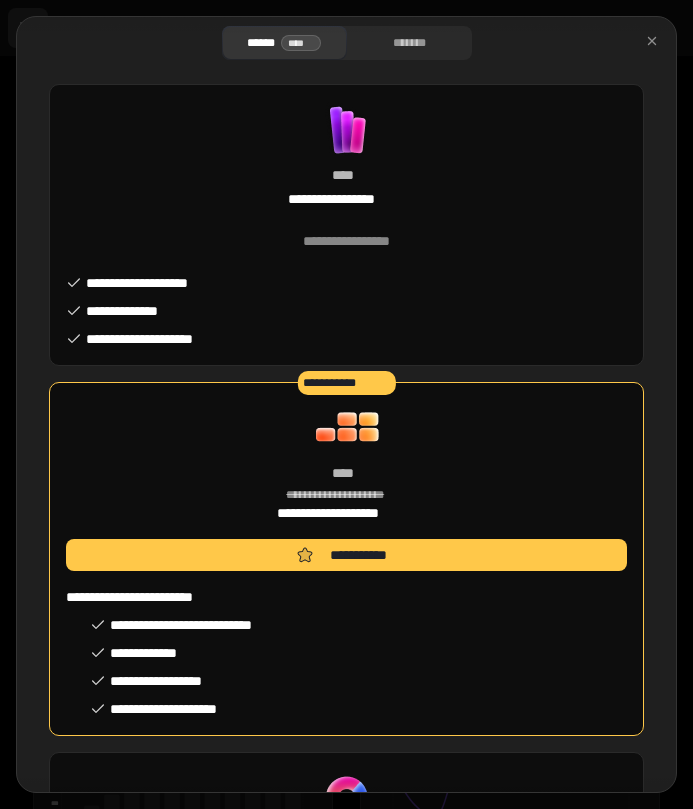 scroll, scrollTop: 175, scrollLeft: 0, axis: vertical 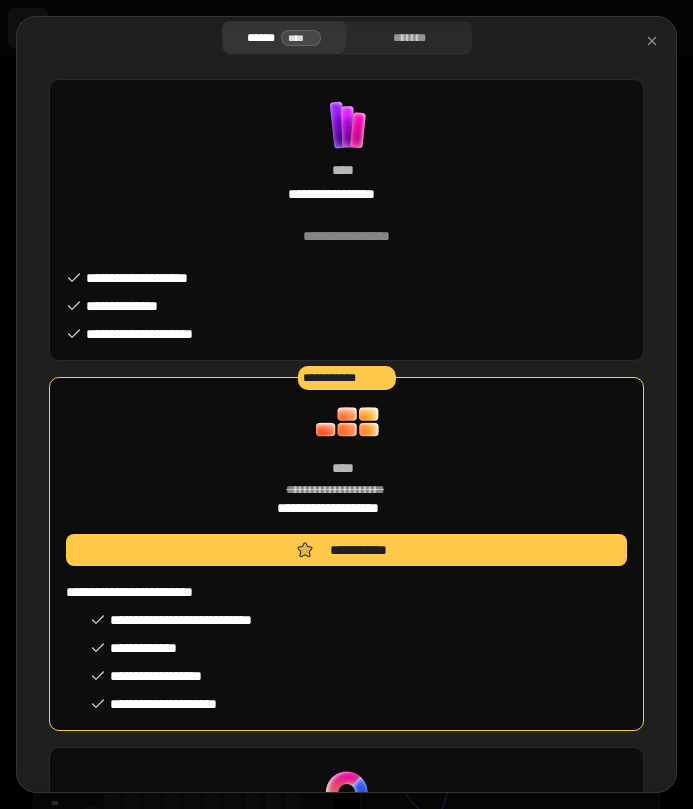 click on "**********" at bounding box center [346, 278] 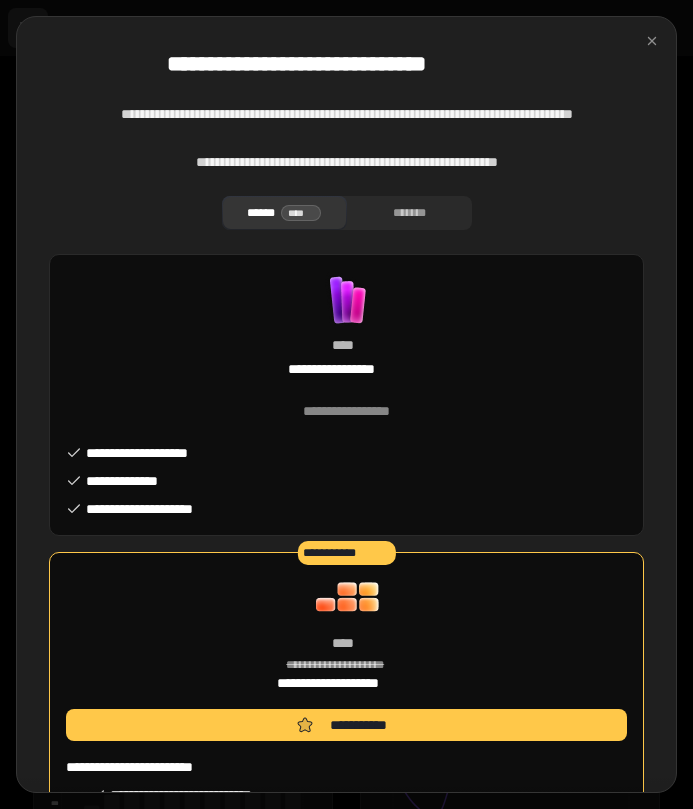 scroll, scrollTop: 0, scrollLeft: 0, axis: both 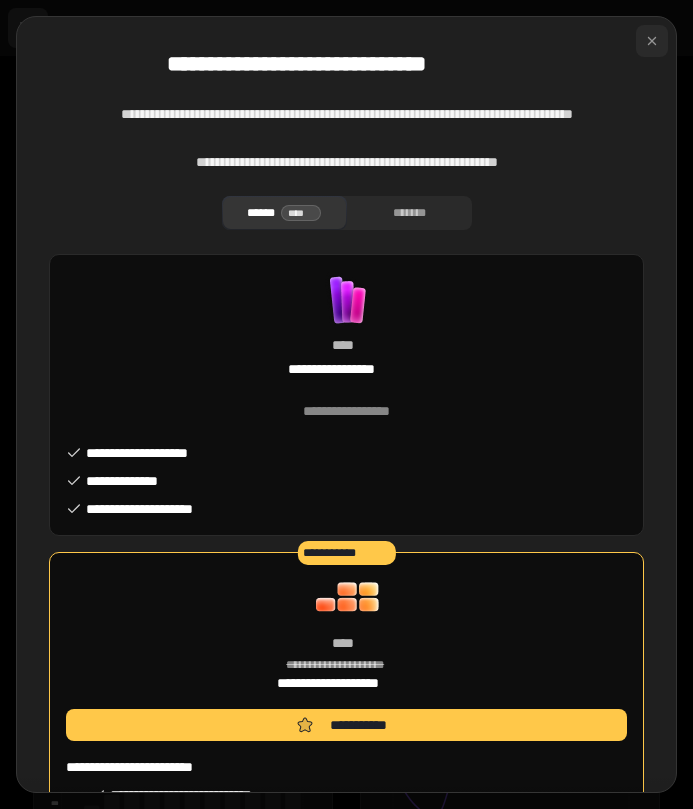 click at bounding box center [652, 41] 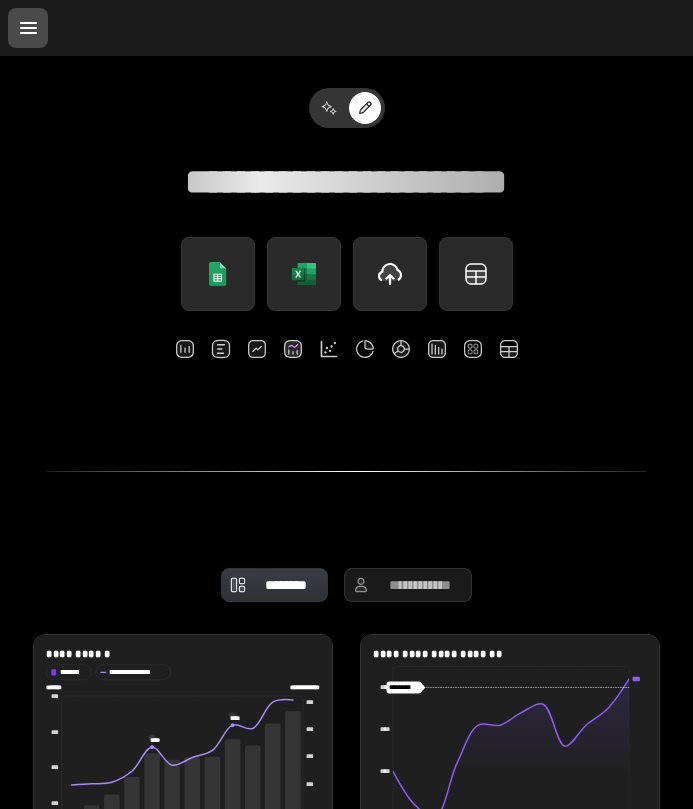 click at bounding box center (28, 28) 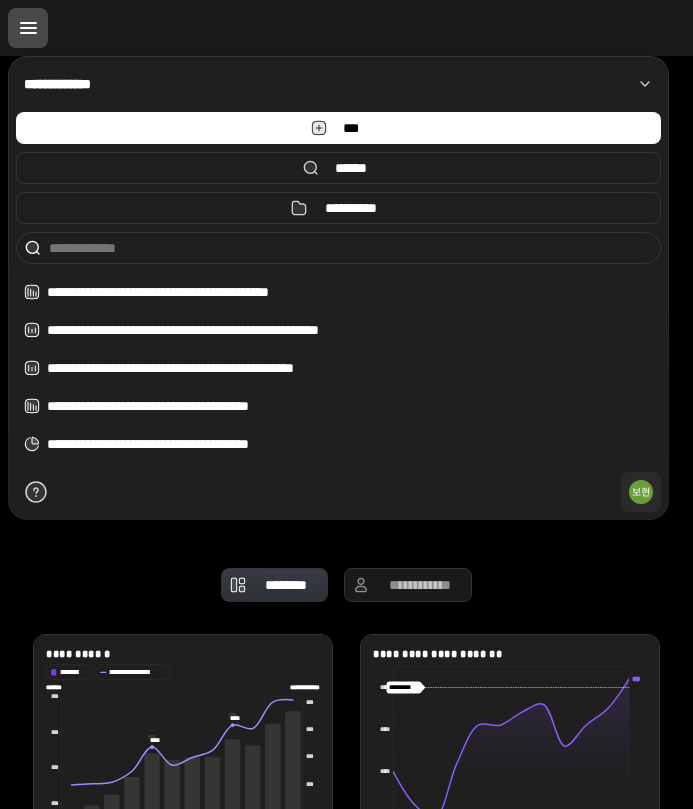click on "**" at bounding box center (641, 492) 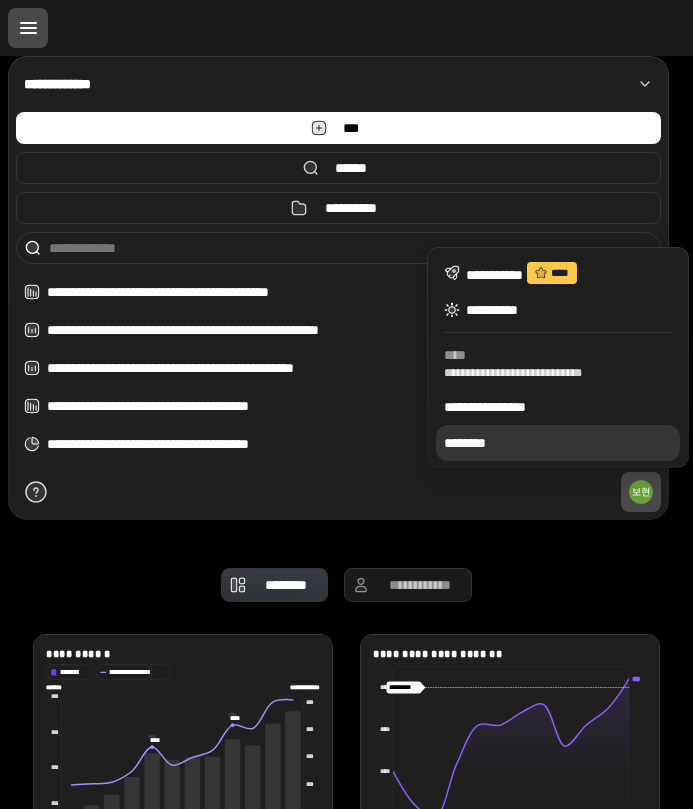 click on "********" at bounding box center (558, 443) 